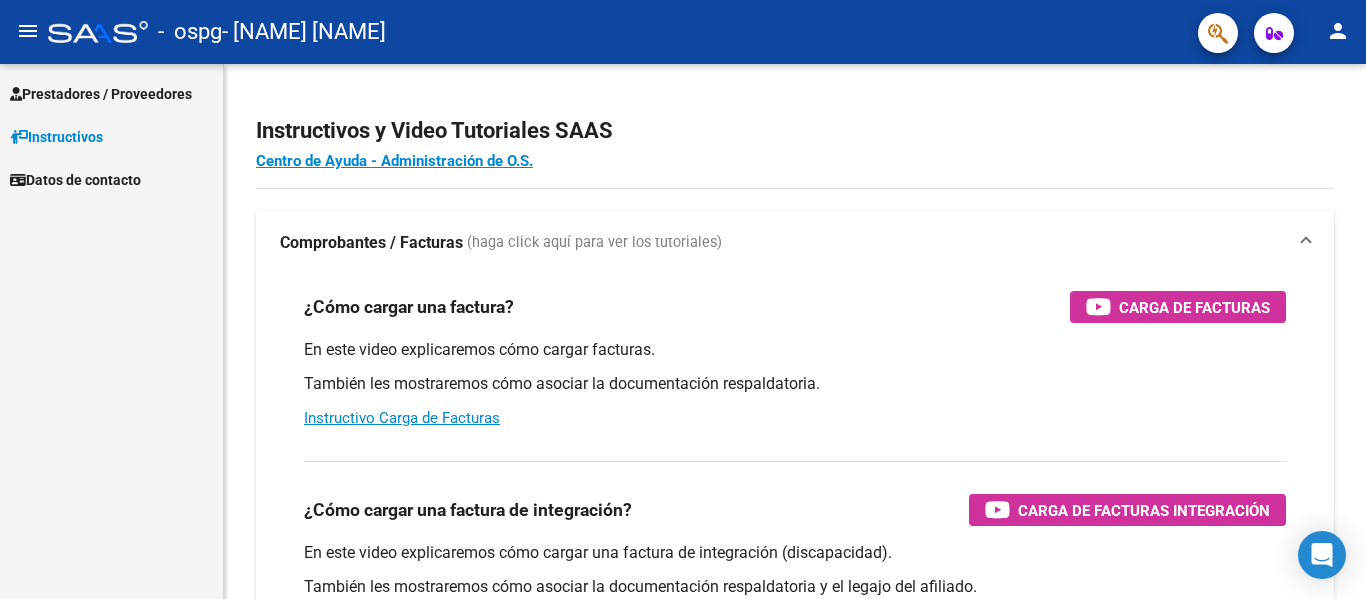 scroll, scrollTop: 0, scrollLeft: 0, axis: both 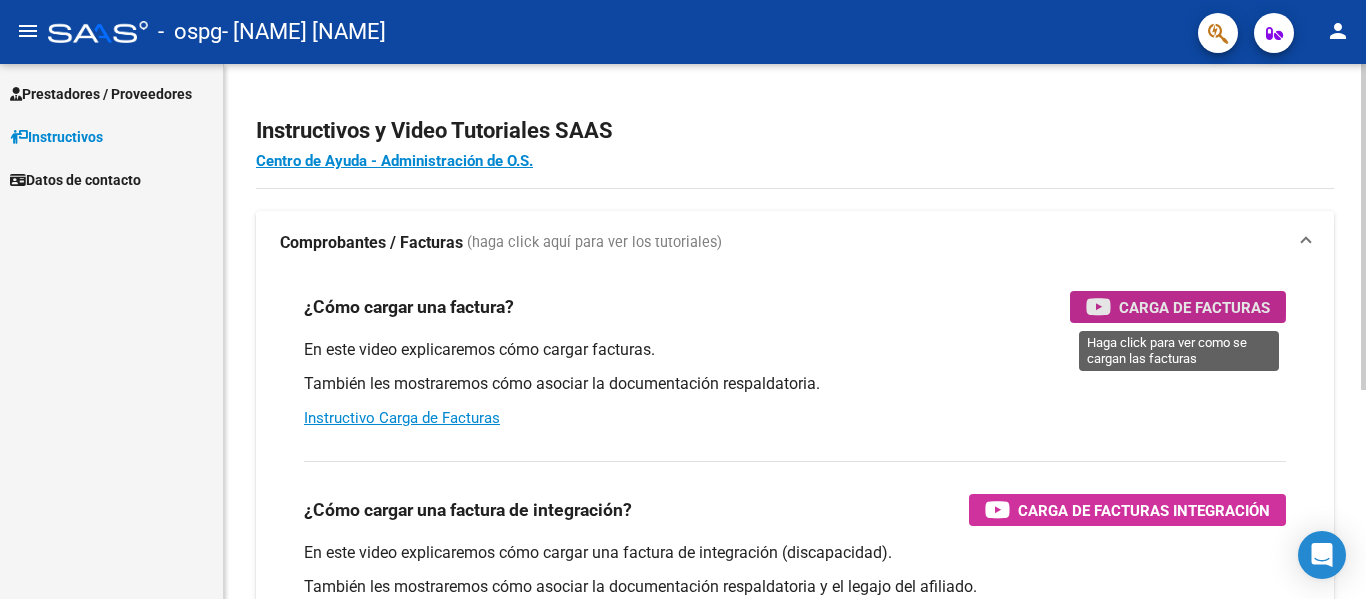 click on "Carga de Facturas" at bounding box center [1194, 307] 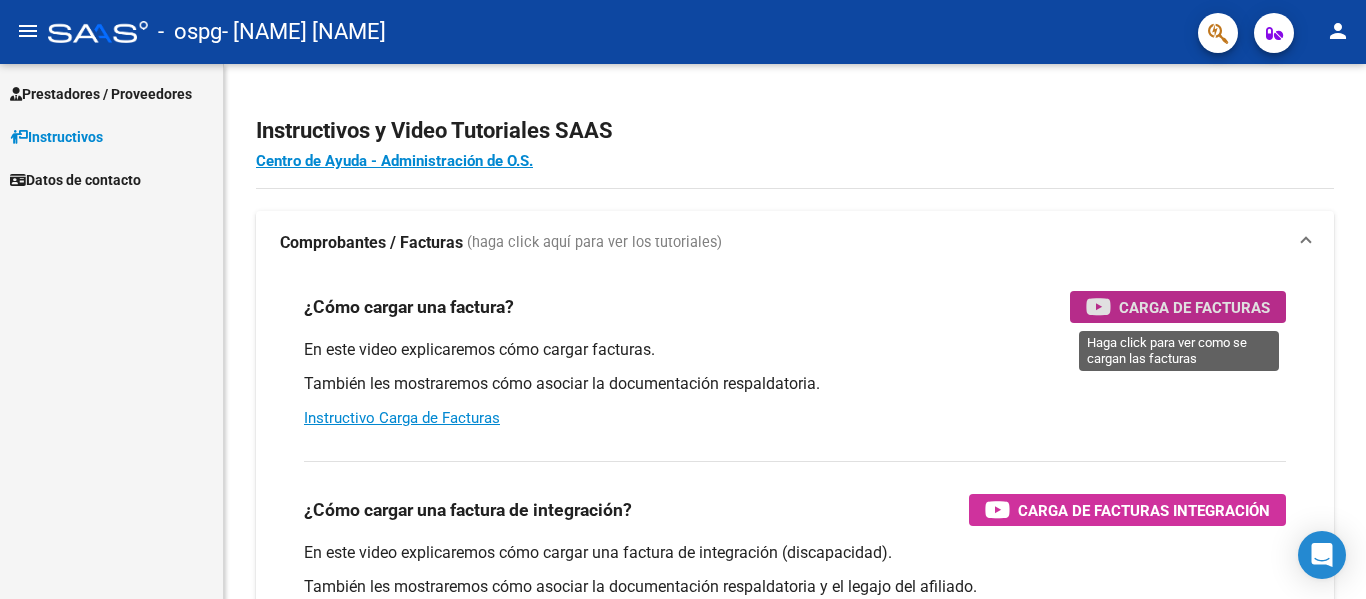 type 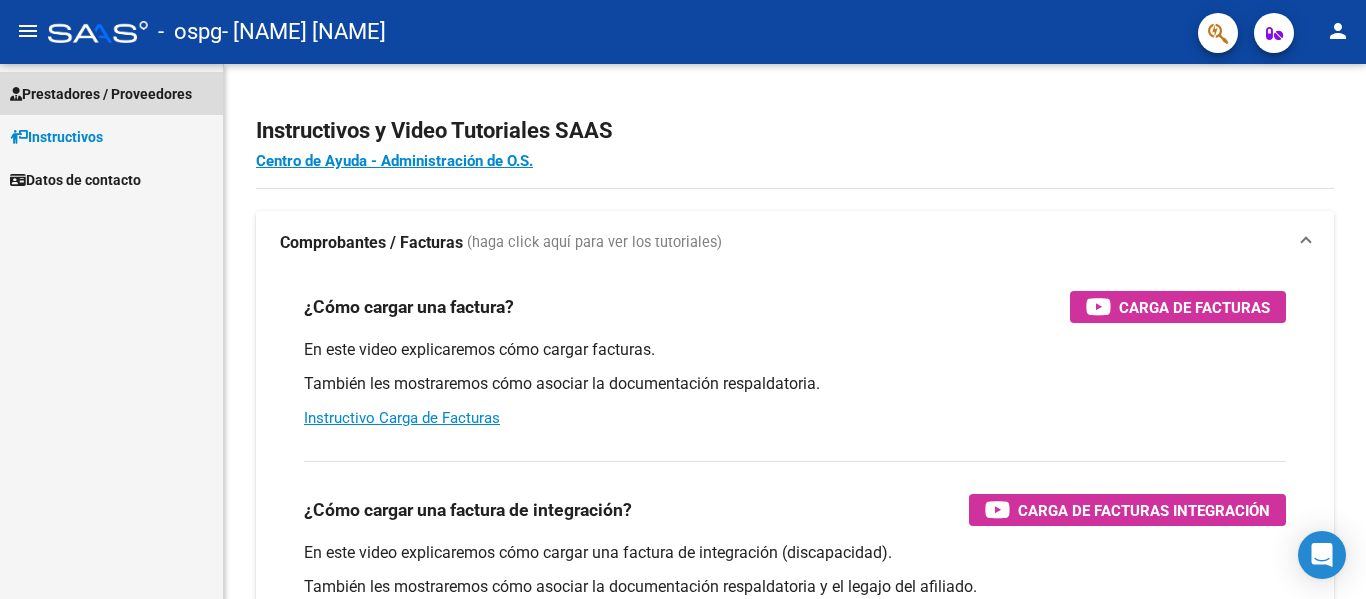click on "Prestadores / Proveedores" at bounding box center [101, 94] 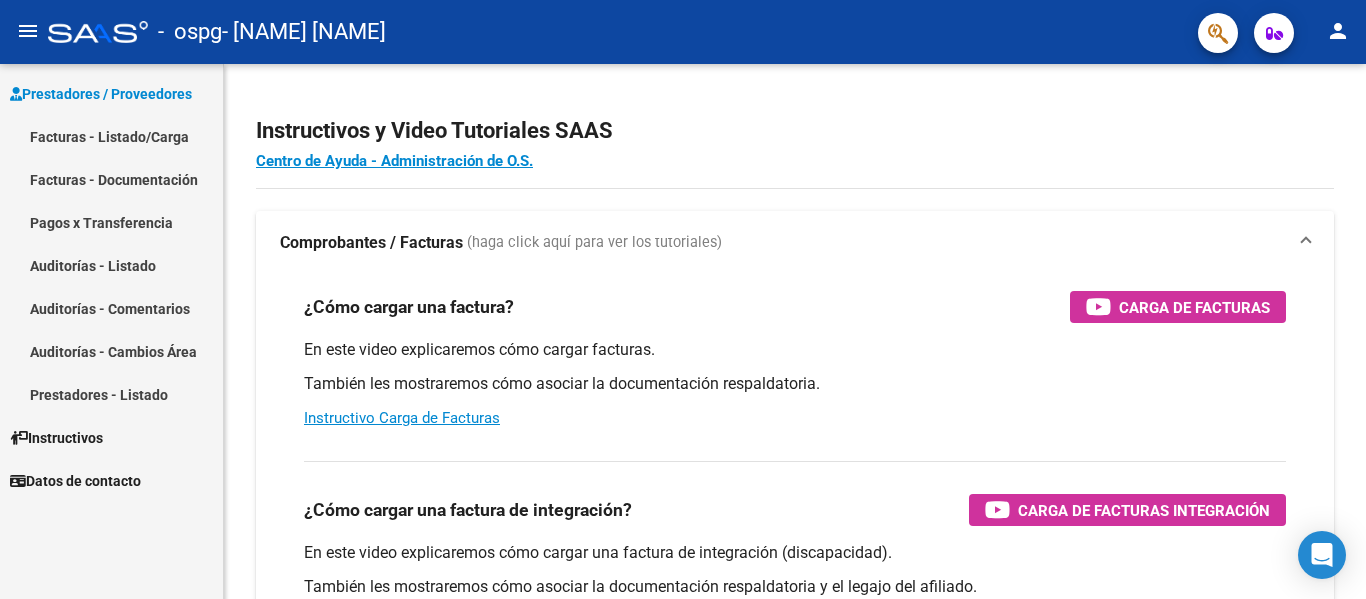 click on "menu" 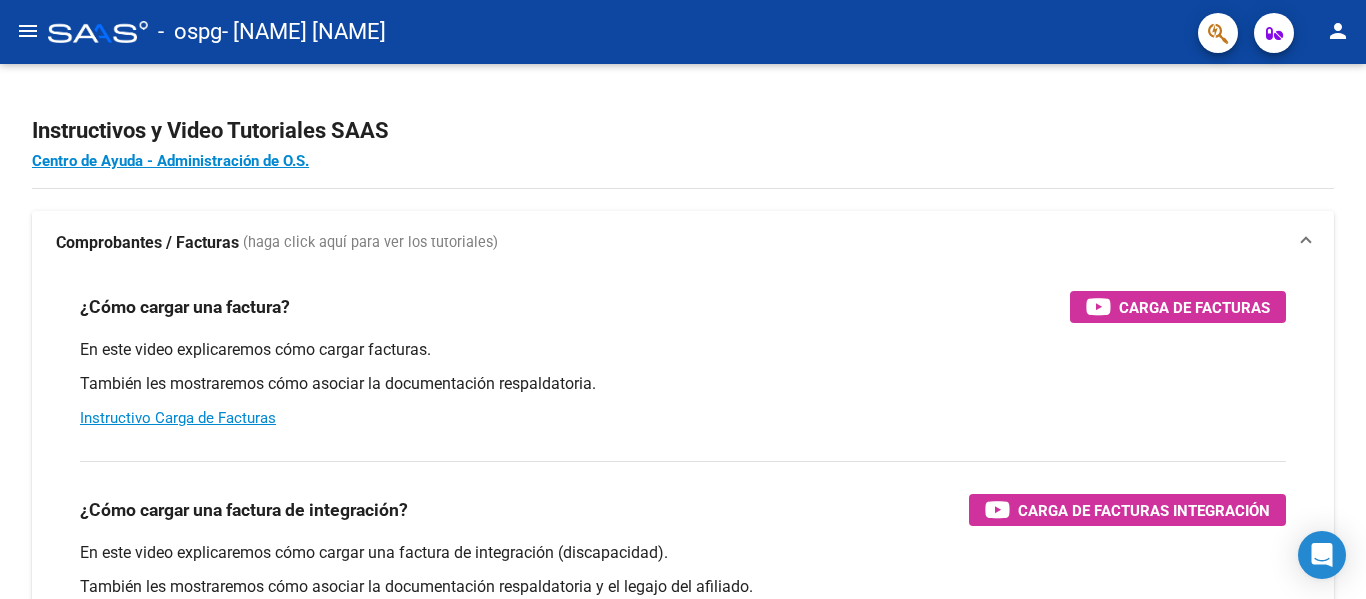 click on "menu" 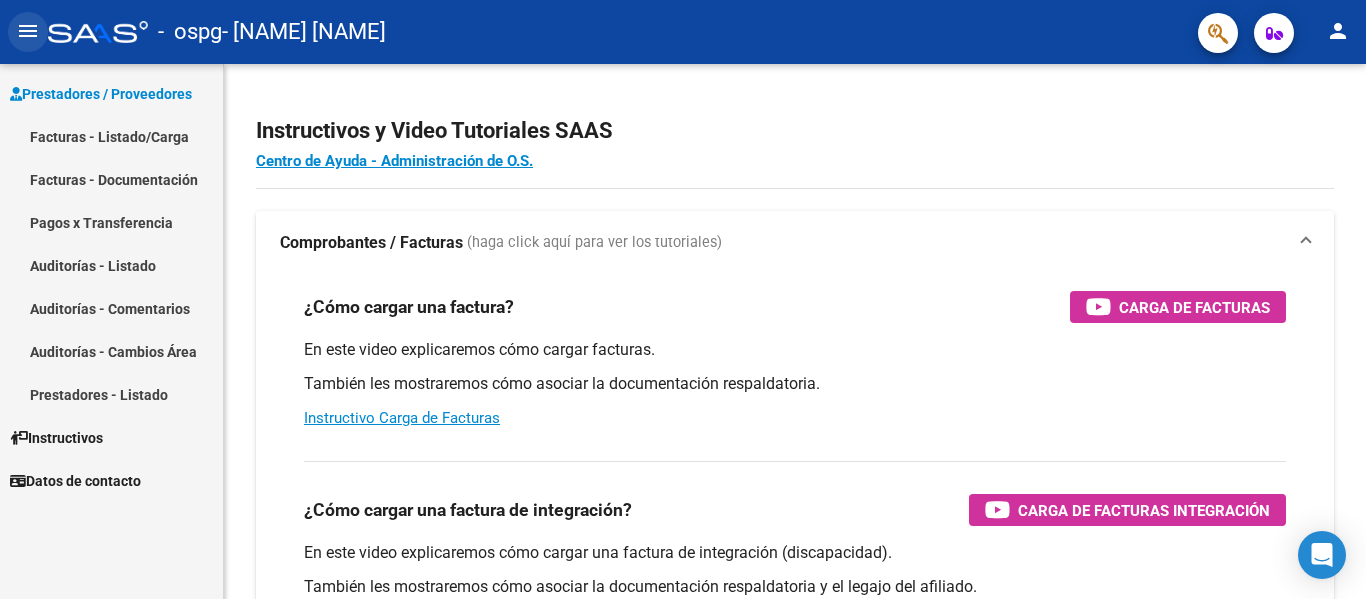 click on "menu" 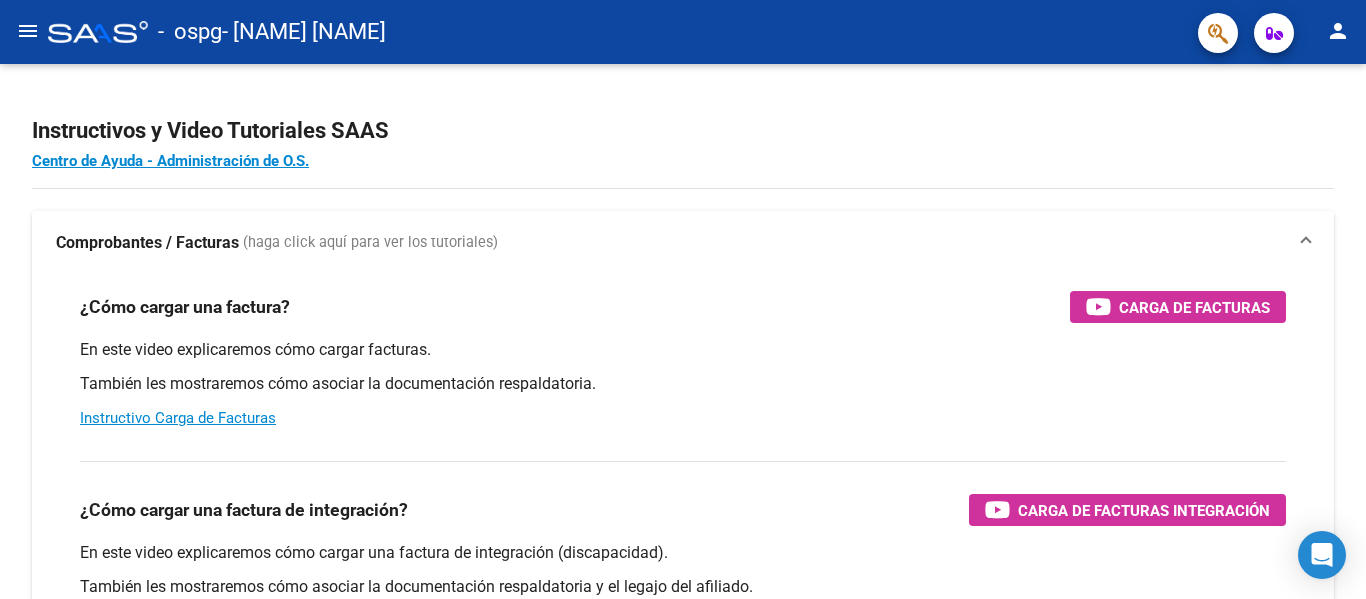 click on "menu" 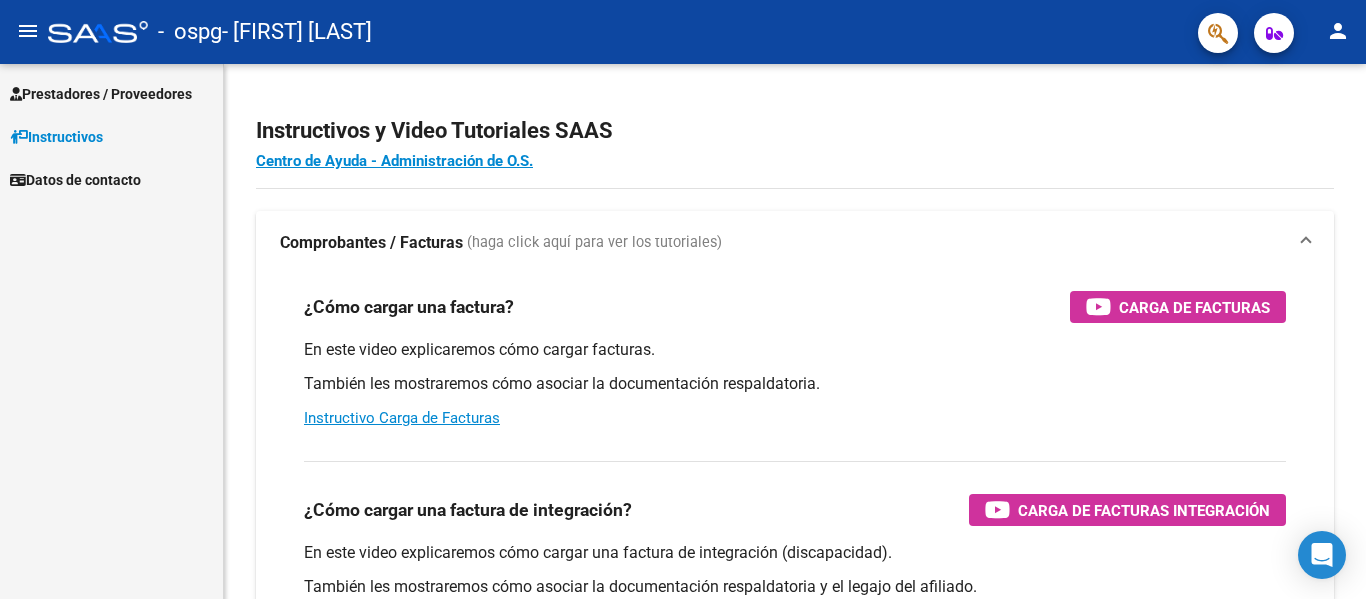 scroll, scrollTop: 0, scrollLeft: 0, axis: both 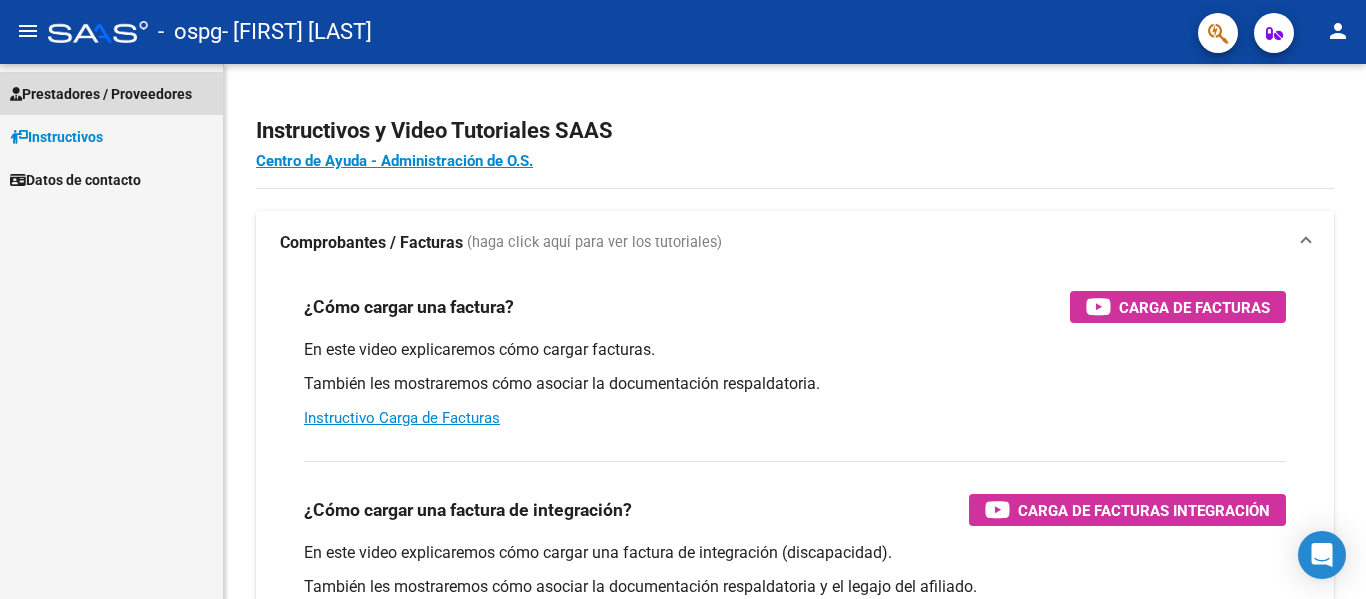 click on "Prestadores / Proveedores" at bounding box center (101, 94) 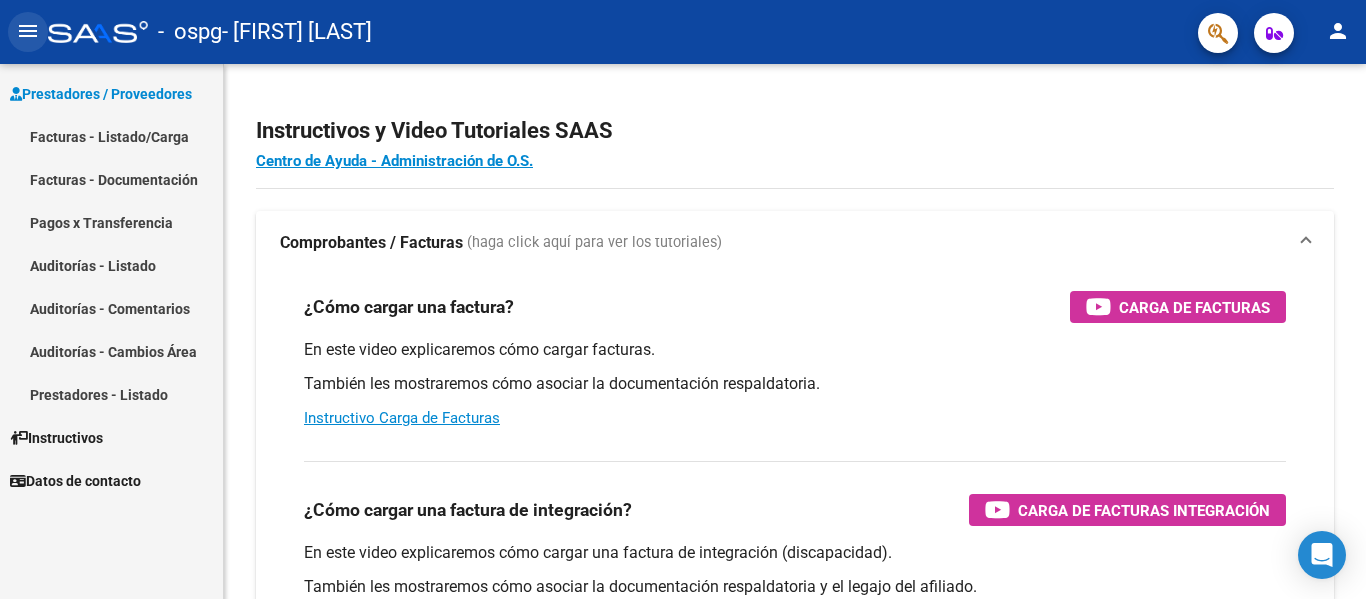 click on "menu" 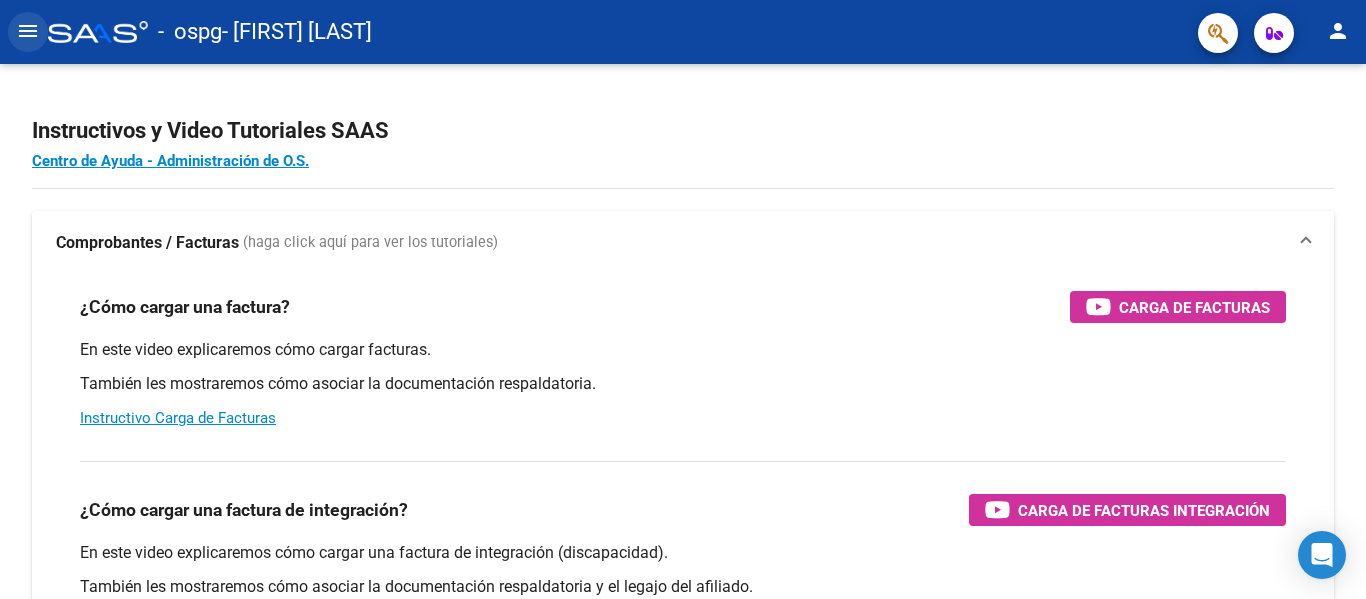 click on "menu" 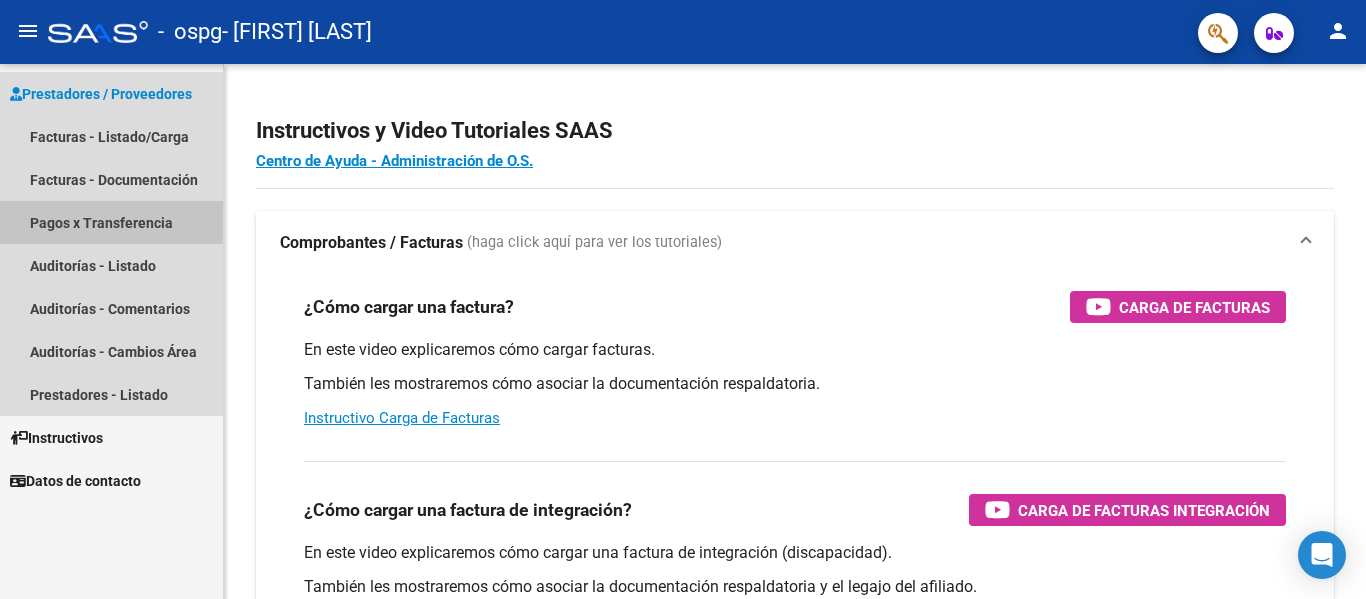 click on "Pagos x Transferencia" at bounding box center (111, 222) 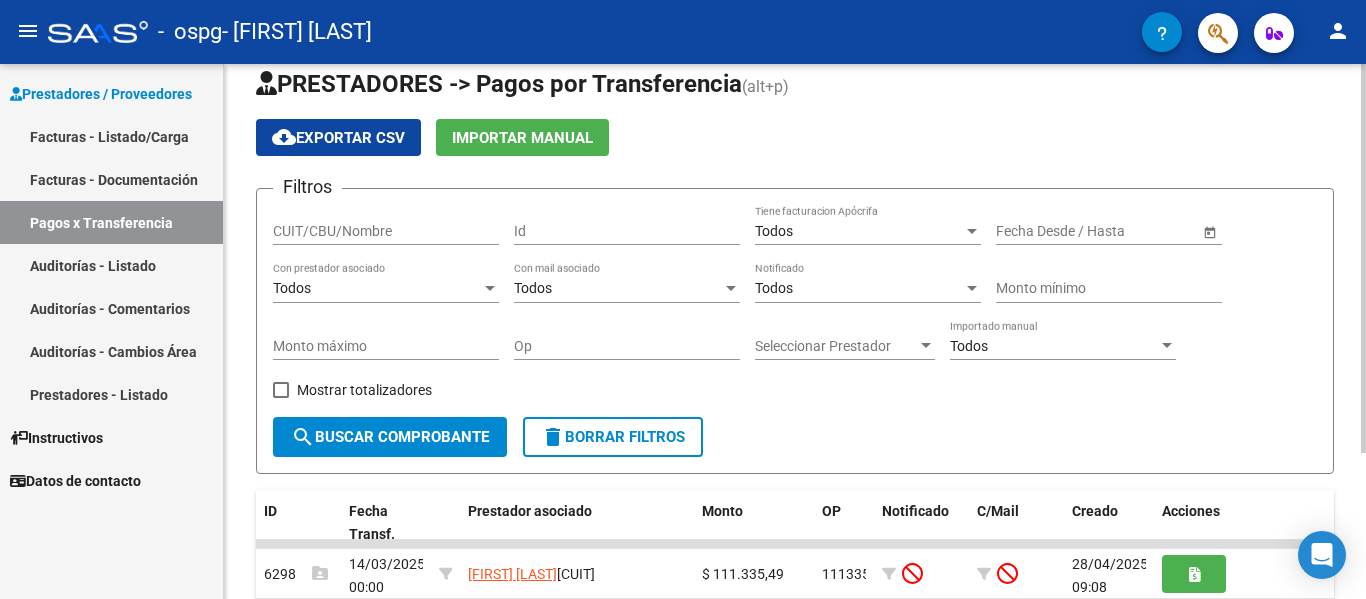 scroll, scrollTop: 0, scrollLeft: 0, axis: both 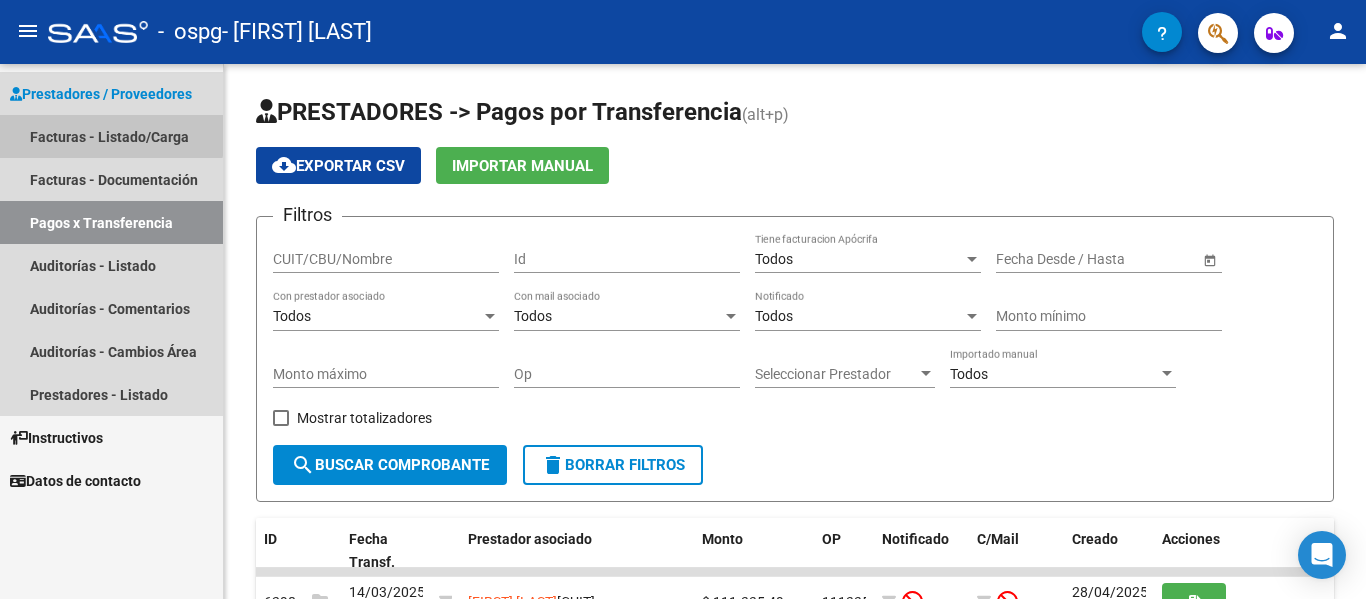 click on "Facturas - Listado/Carga" at bounding box center [111, 136] 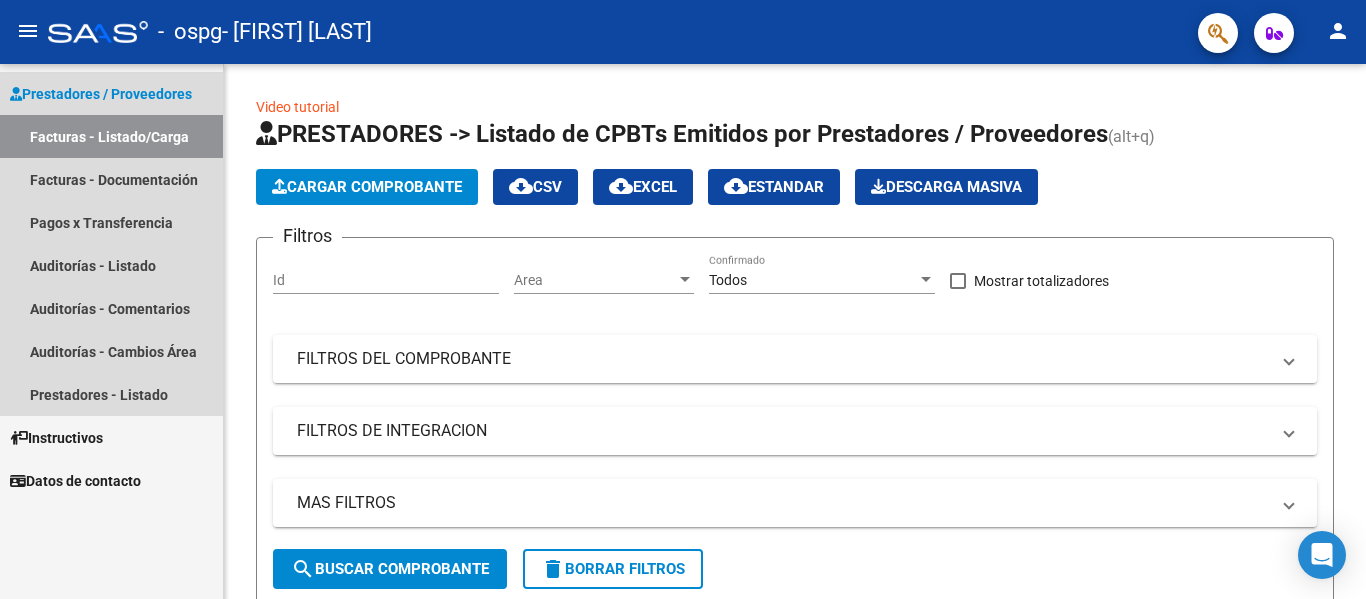 click on "Facturas - Listado/Carga" at bounding box center (111, 136) 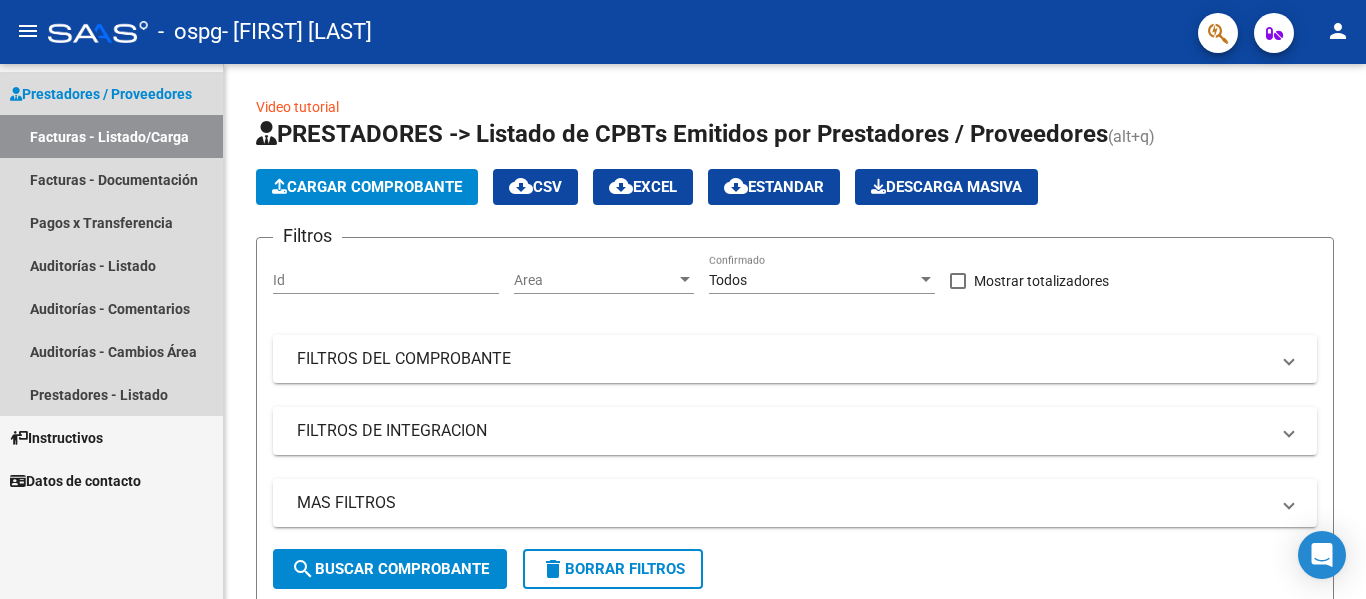 click on "Prestadores / Proveedores" at bounding box center [101, 94] 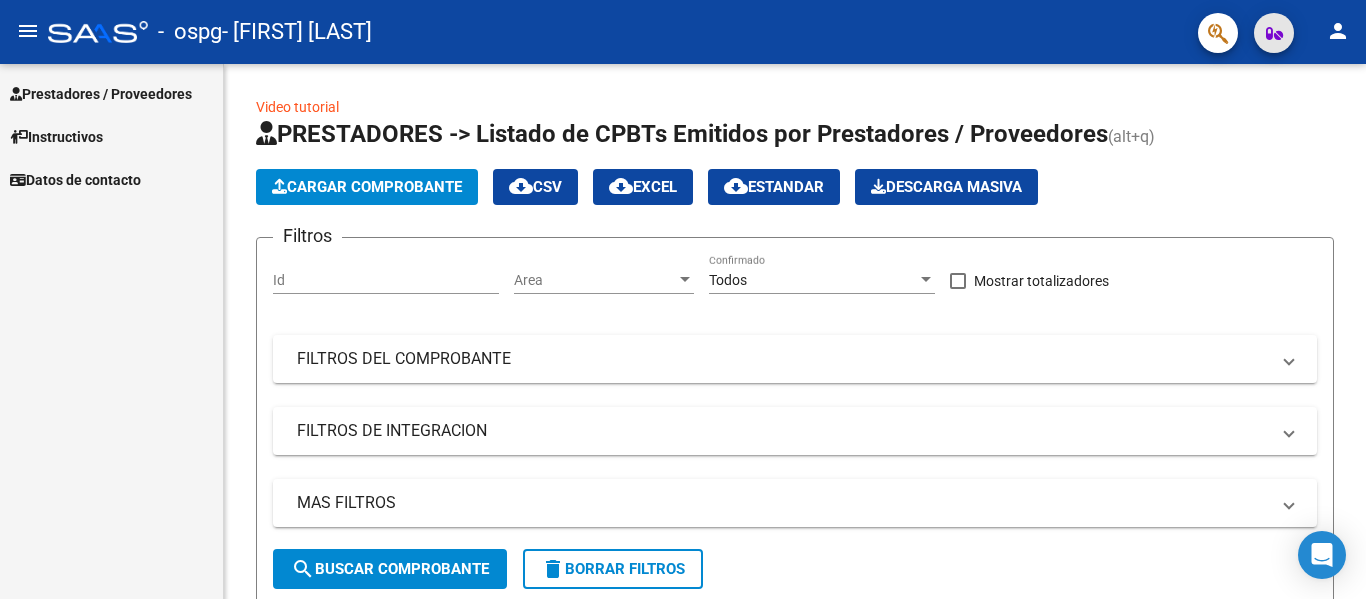 click 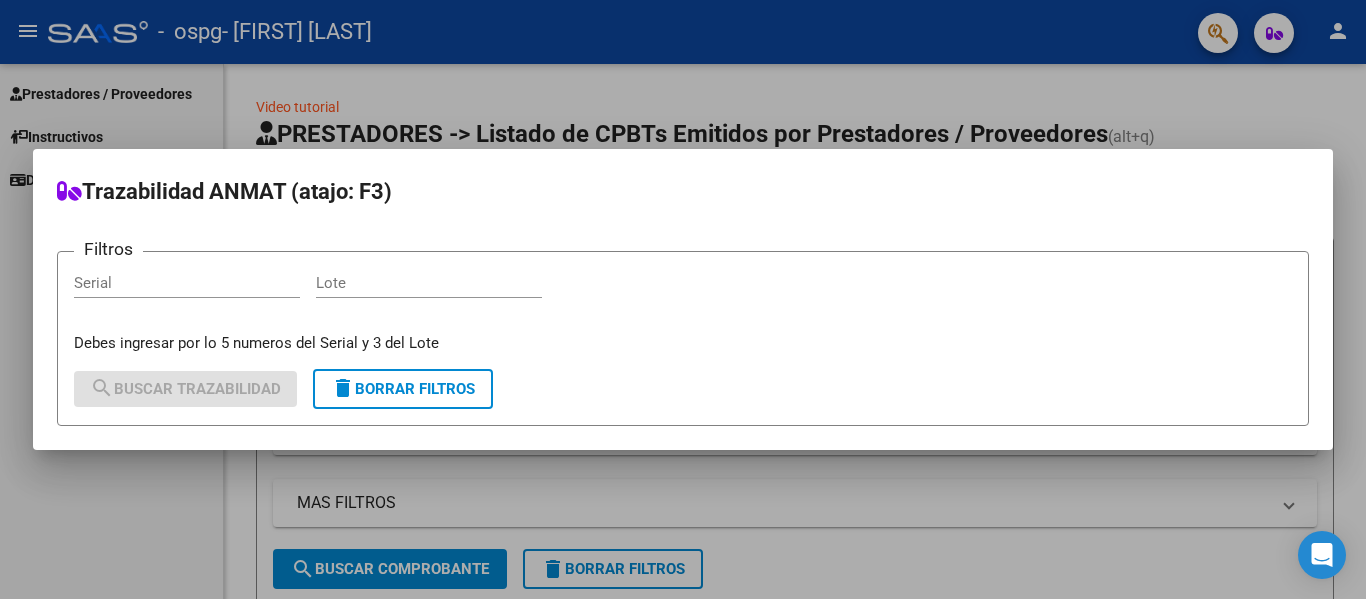 click at bounding box center (683, 299) 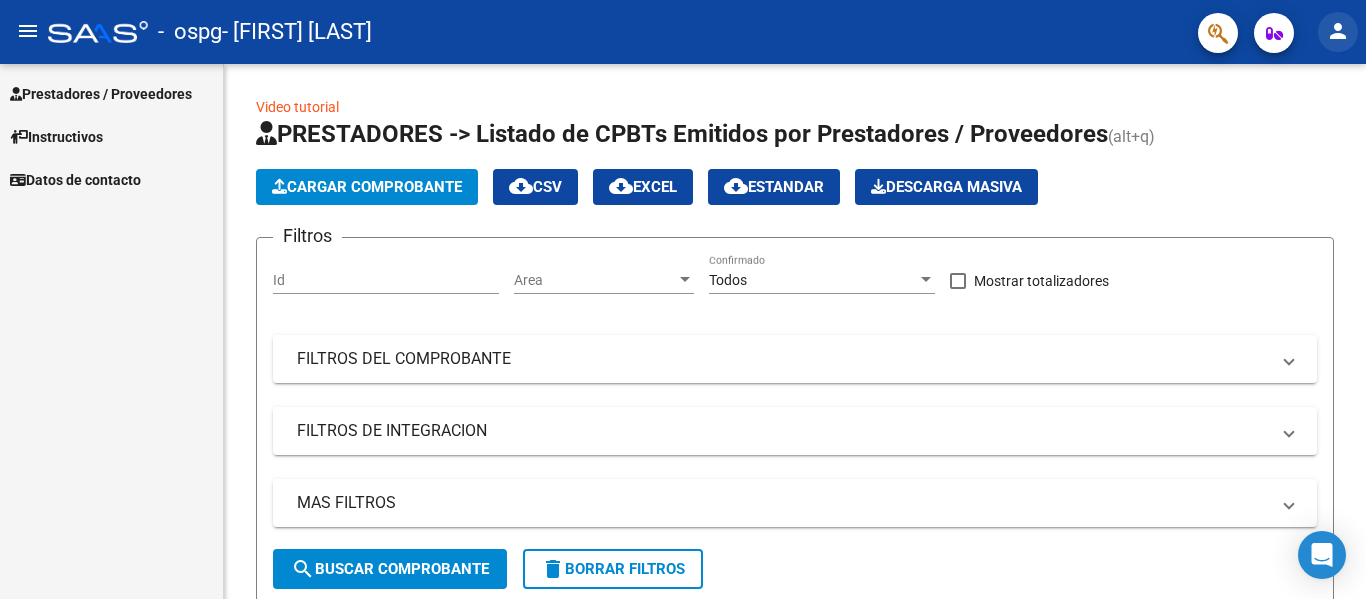 click on "person" 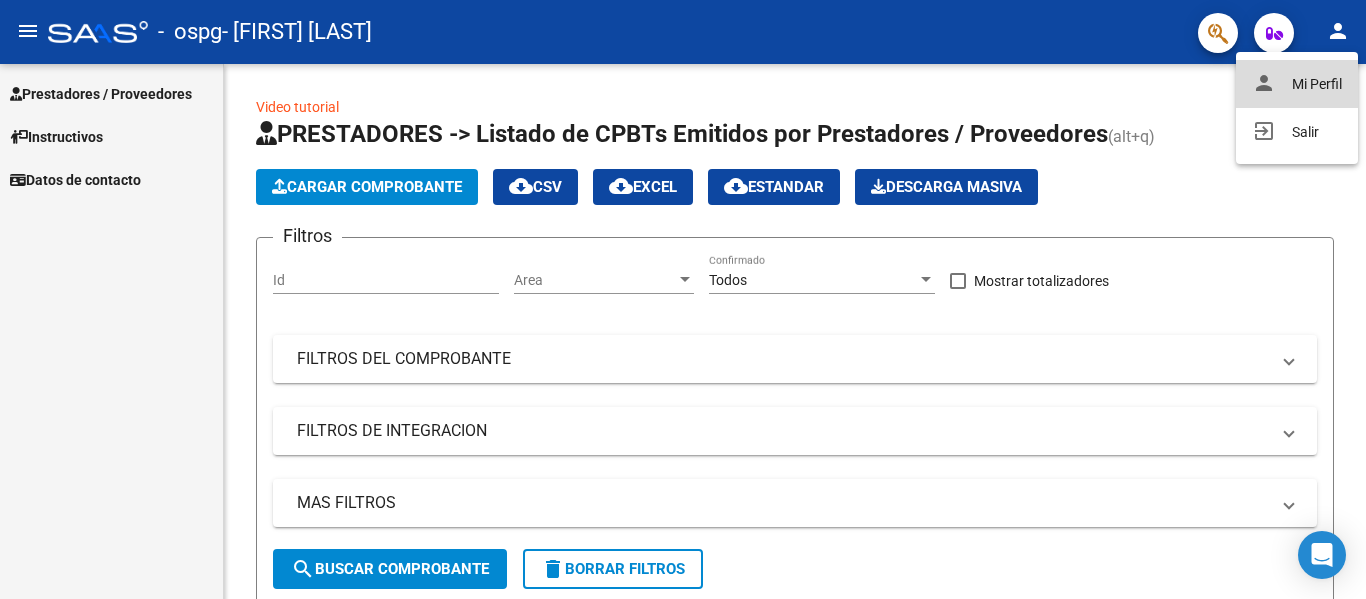 click on "person  Mi Perfil" at bounding box center [1297, 84] 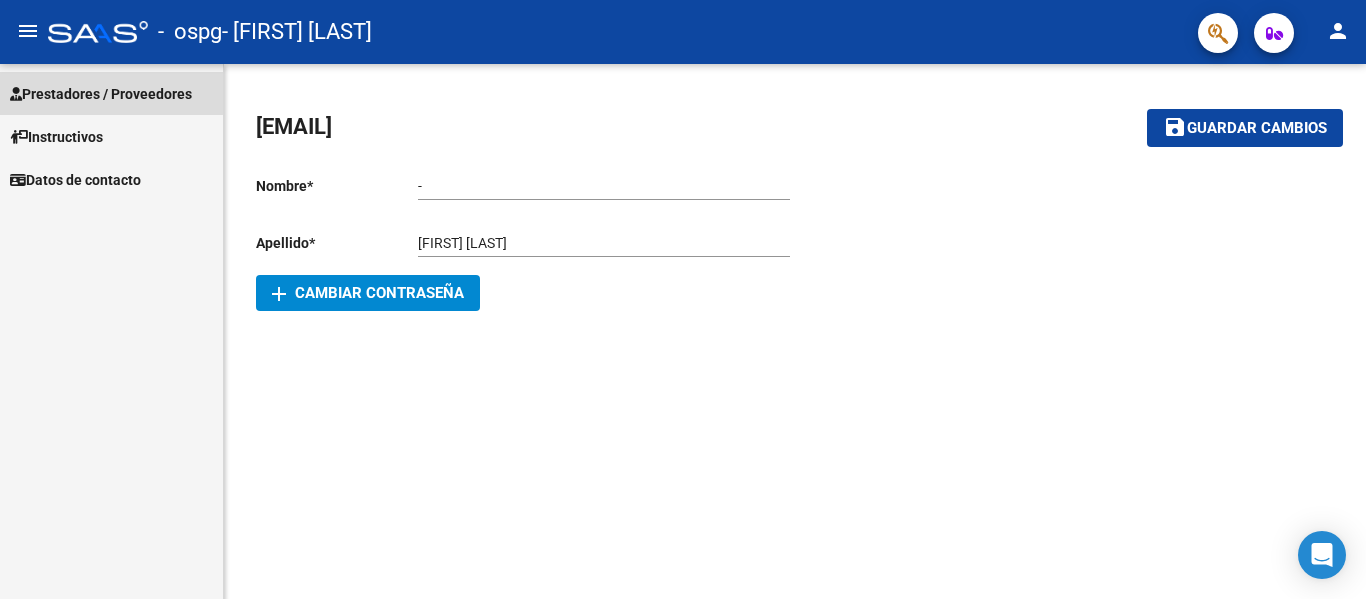 click on "Prestadores / Proveedores" at bounding box center (101, 94) 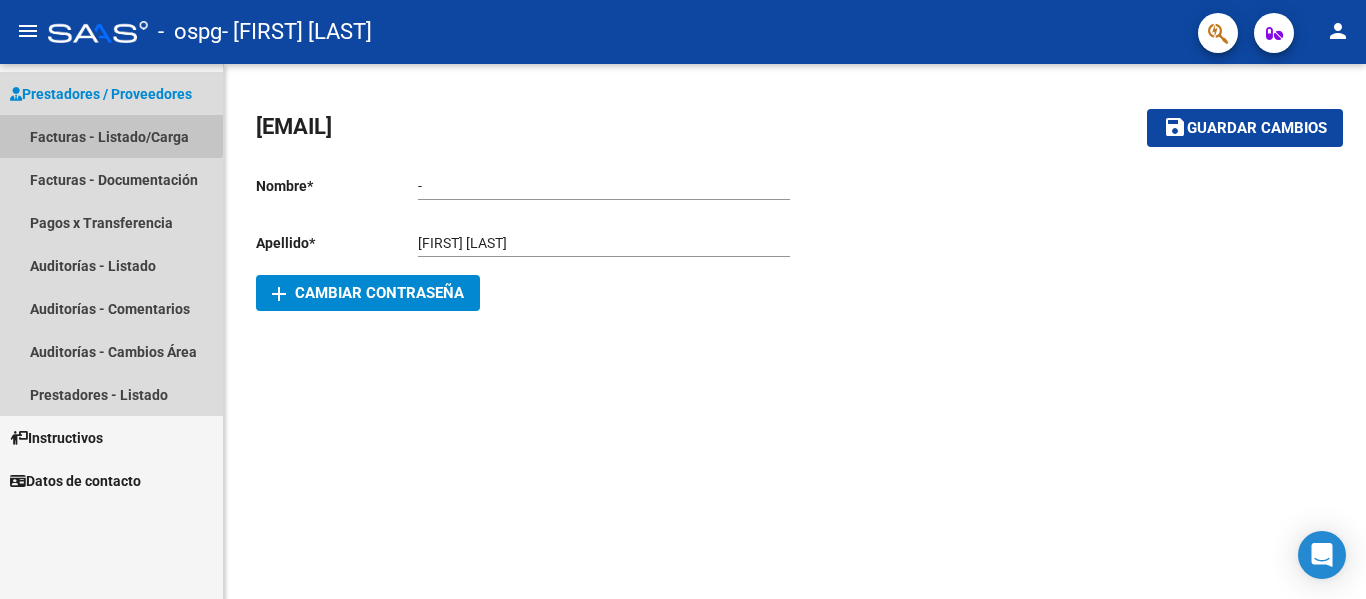 click on "Facturas - Listado/Carga" at bounding box center (111, 136) 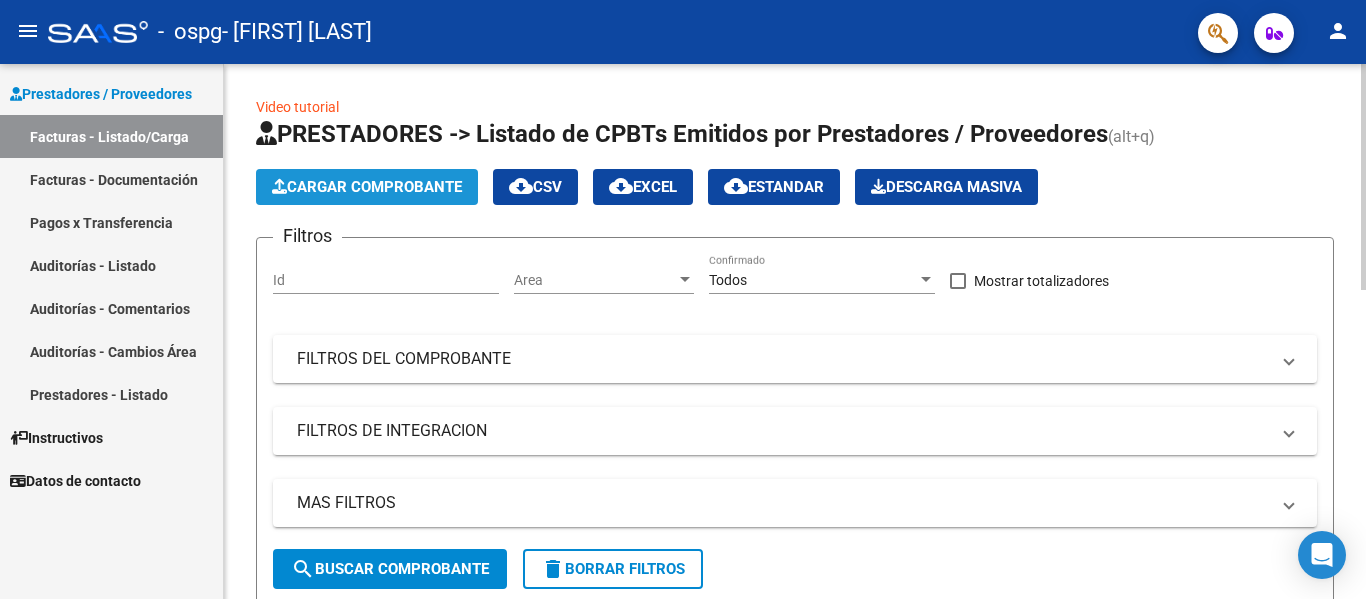 click on "Cargar Comprobante" 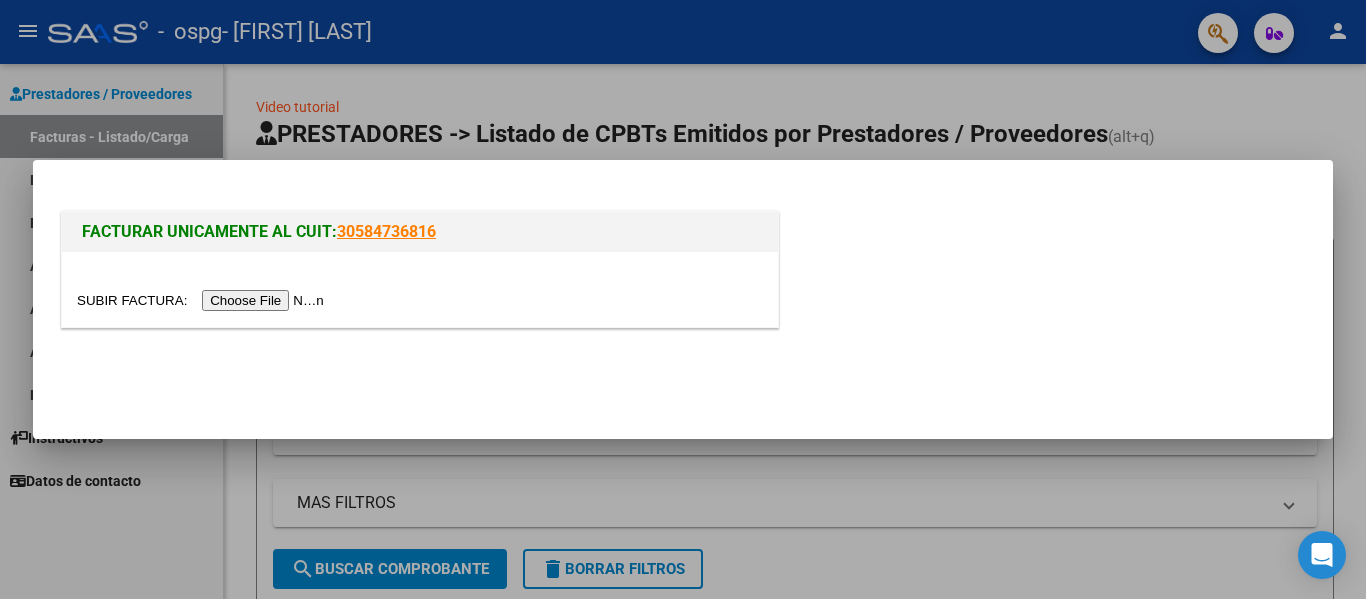 click at bounding box center (203, 300) 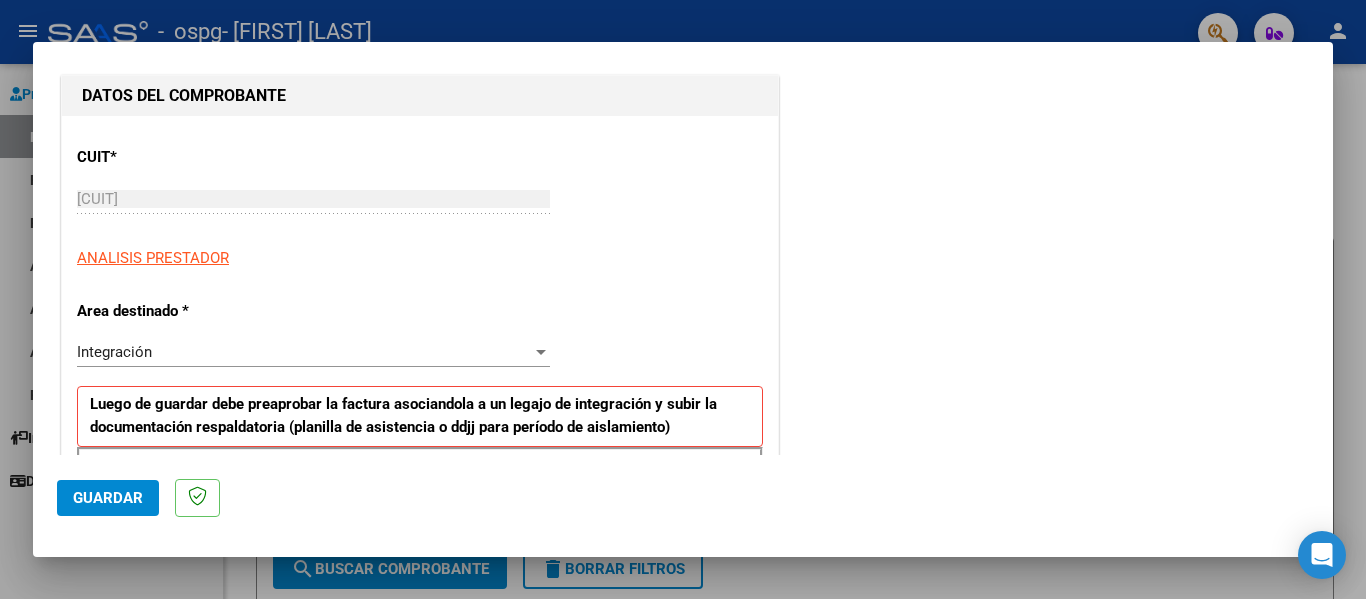 scroll, scrollTop: 300, scrollLeft: 0, axis: vertical 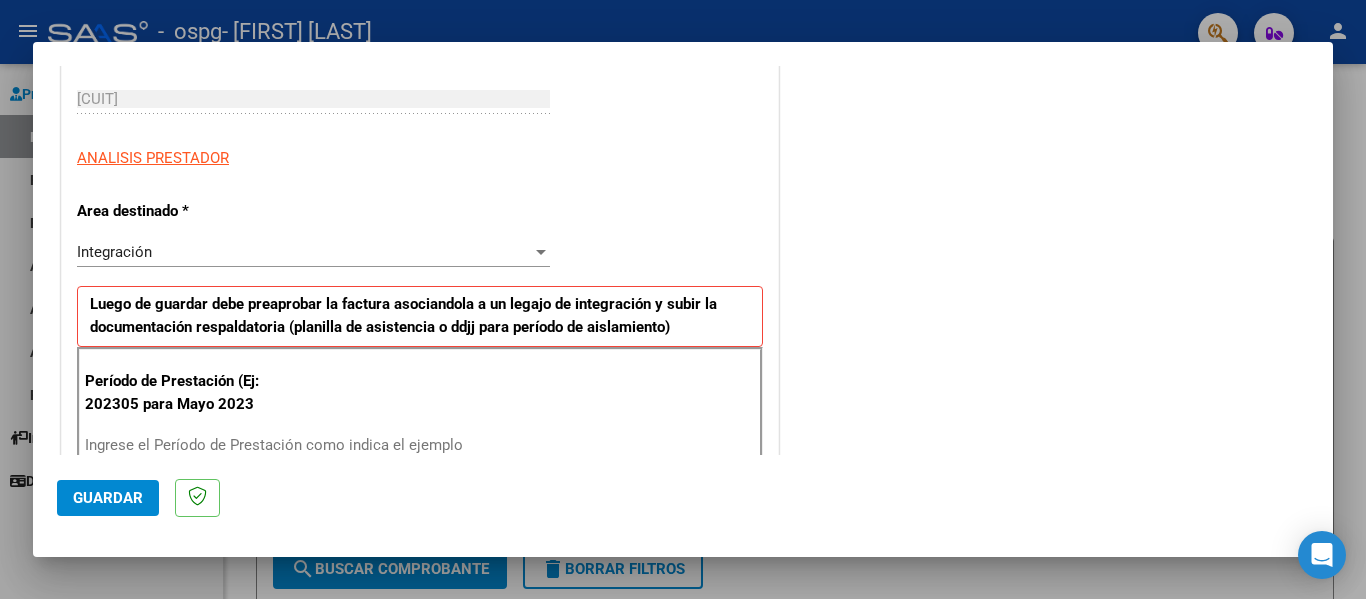 click at bounding box center (541, 252) 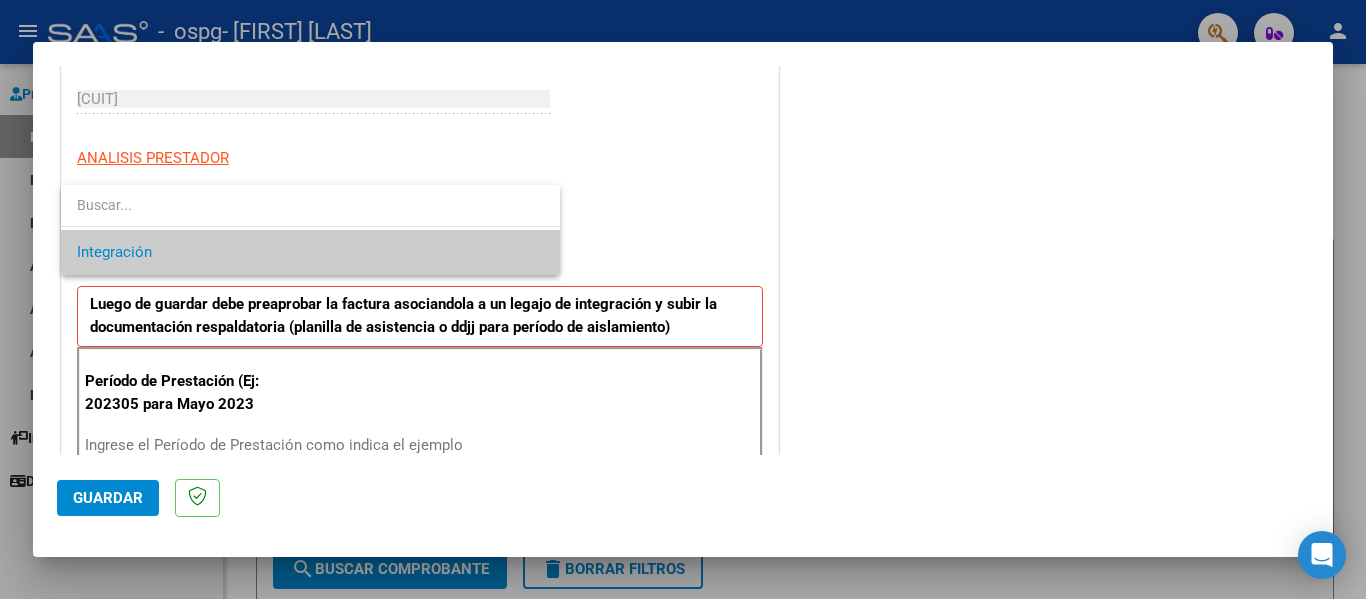 click on "Integración" at bounding box center [310, 252] 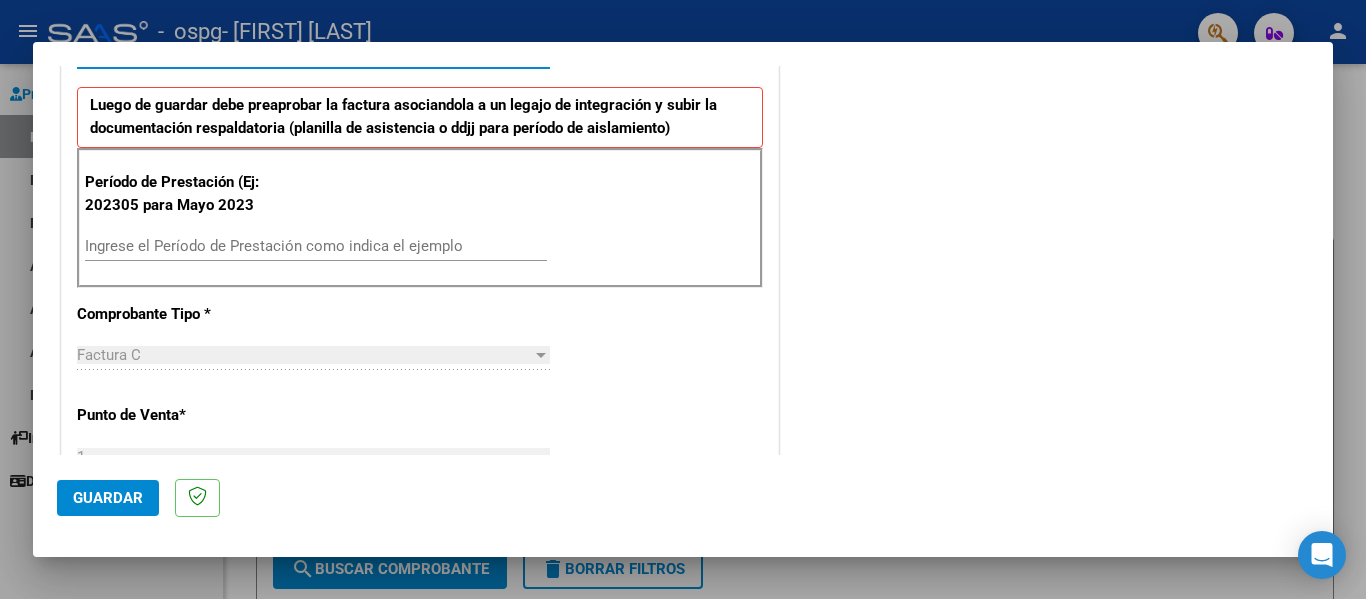 scroll, scrollTop: 500, scrollLeft: 0, axis: vertical 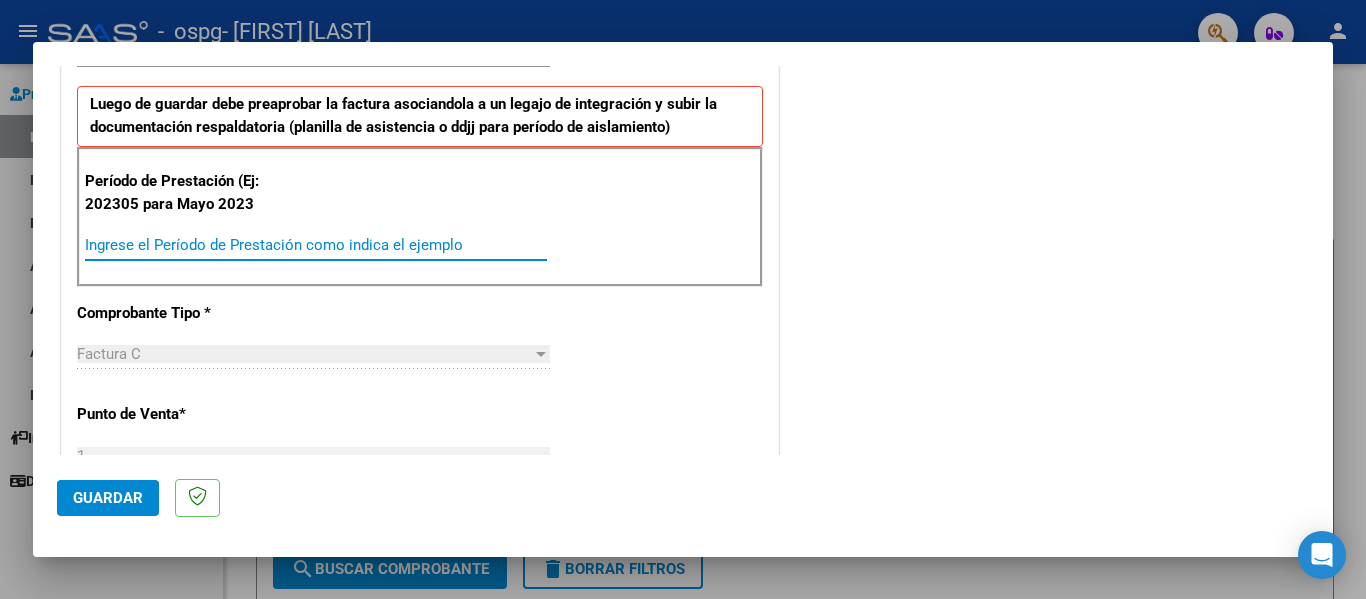 click on "Ingrese el Período de Prestación como indica el ejemplo" at bounding box center (316, 245) 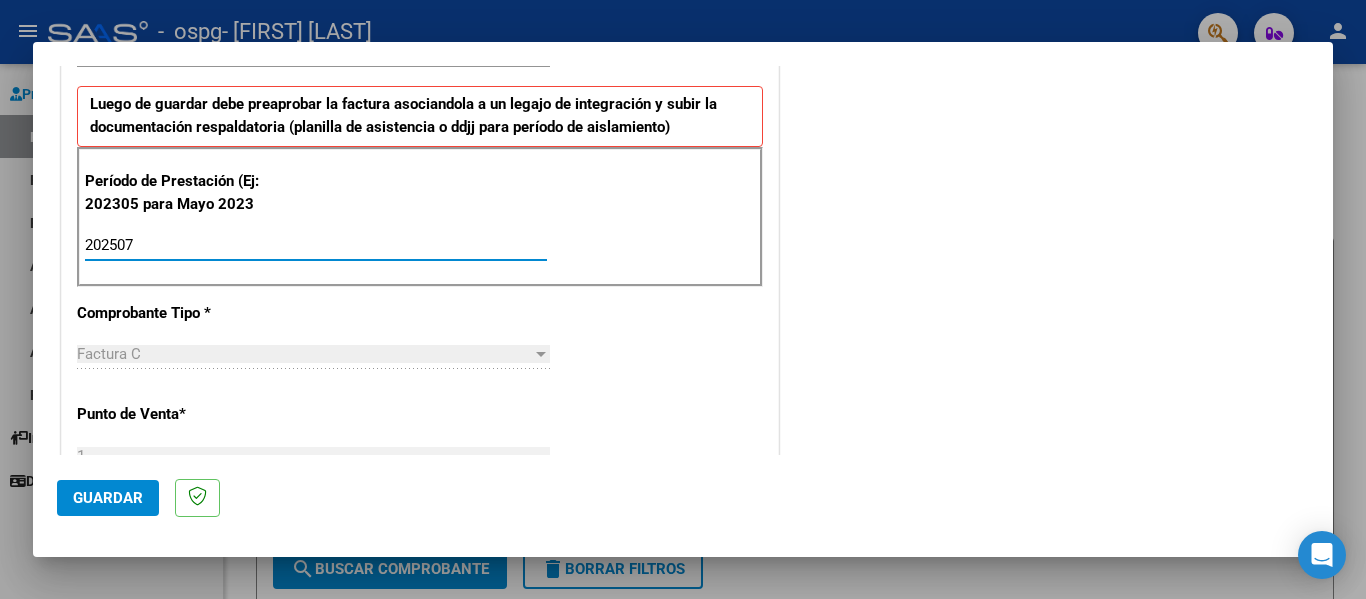 type on "202507" 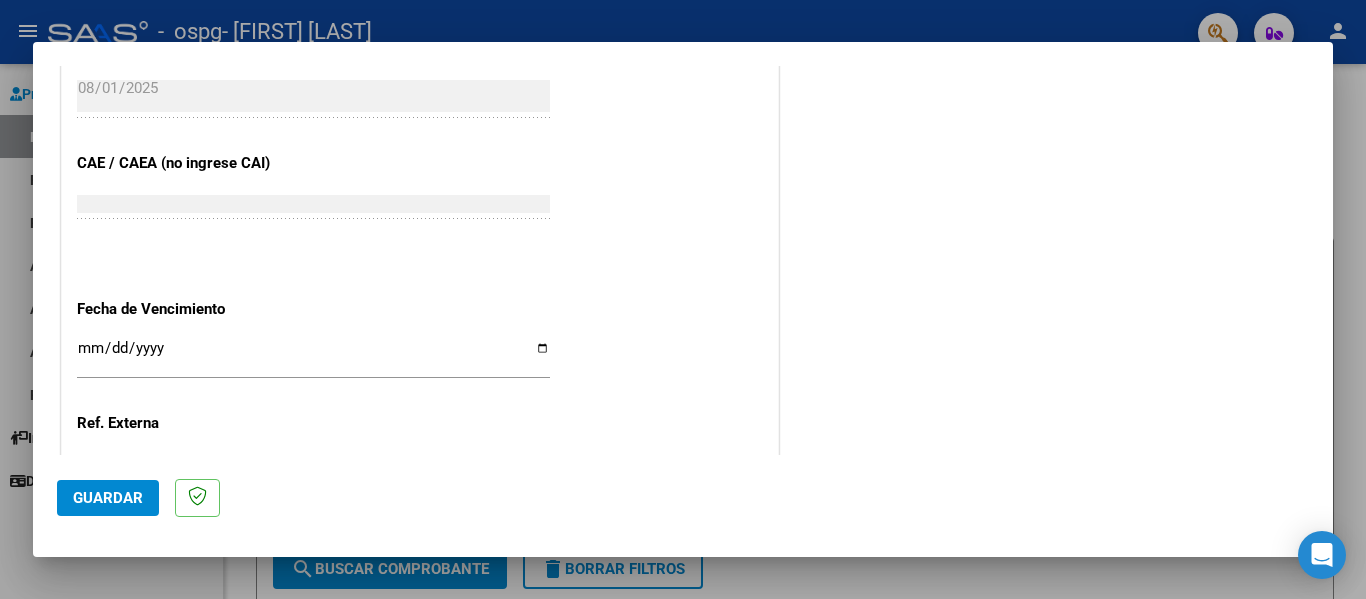 scroll, scrollTop: 1200, scrollLeft: 0, axis: vertical 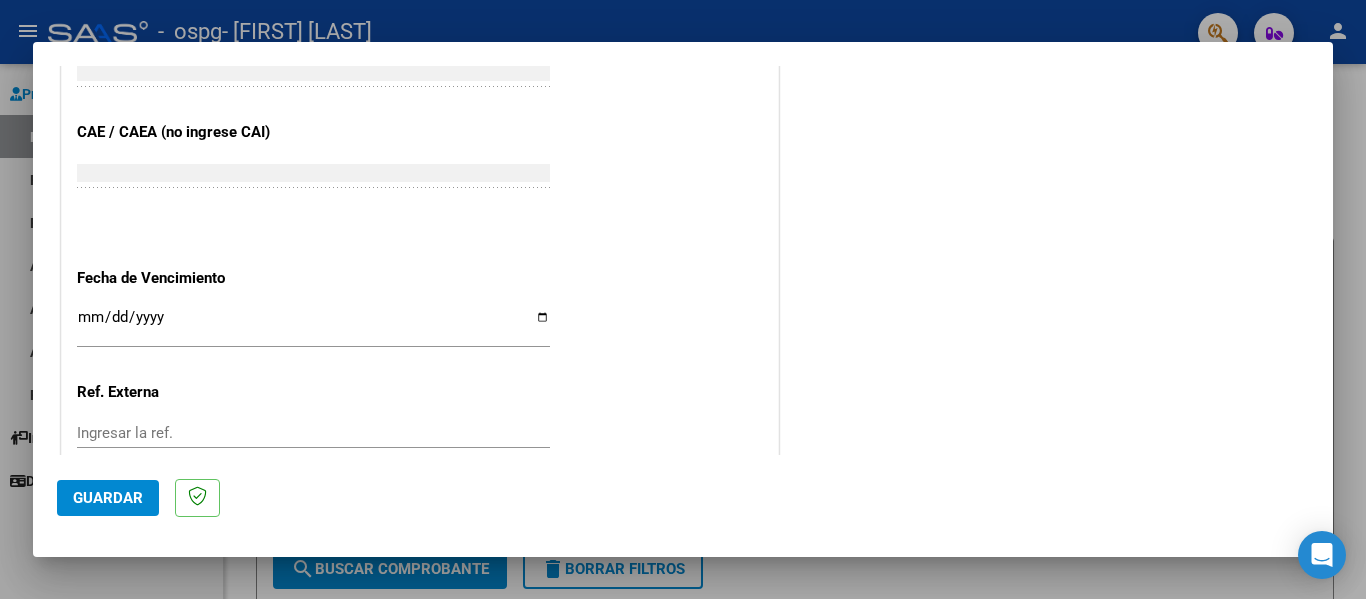 click on "Ingresar la fecha" at bounding box center [313, 325] 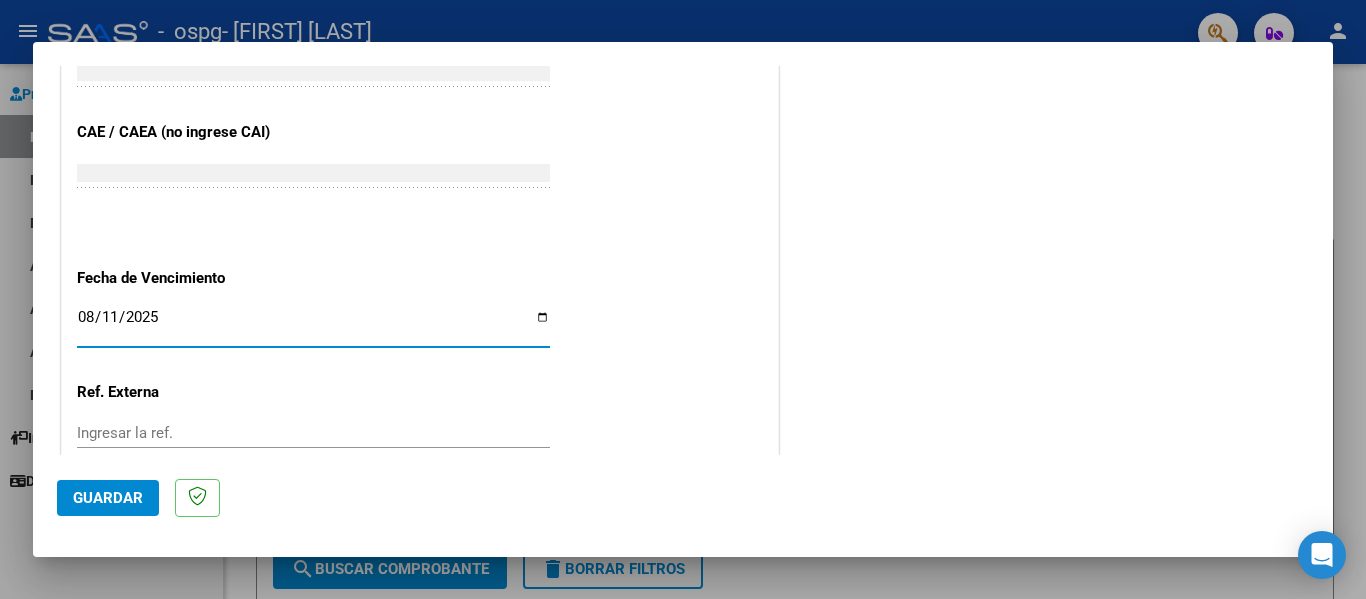 type on "2025-08-11" 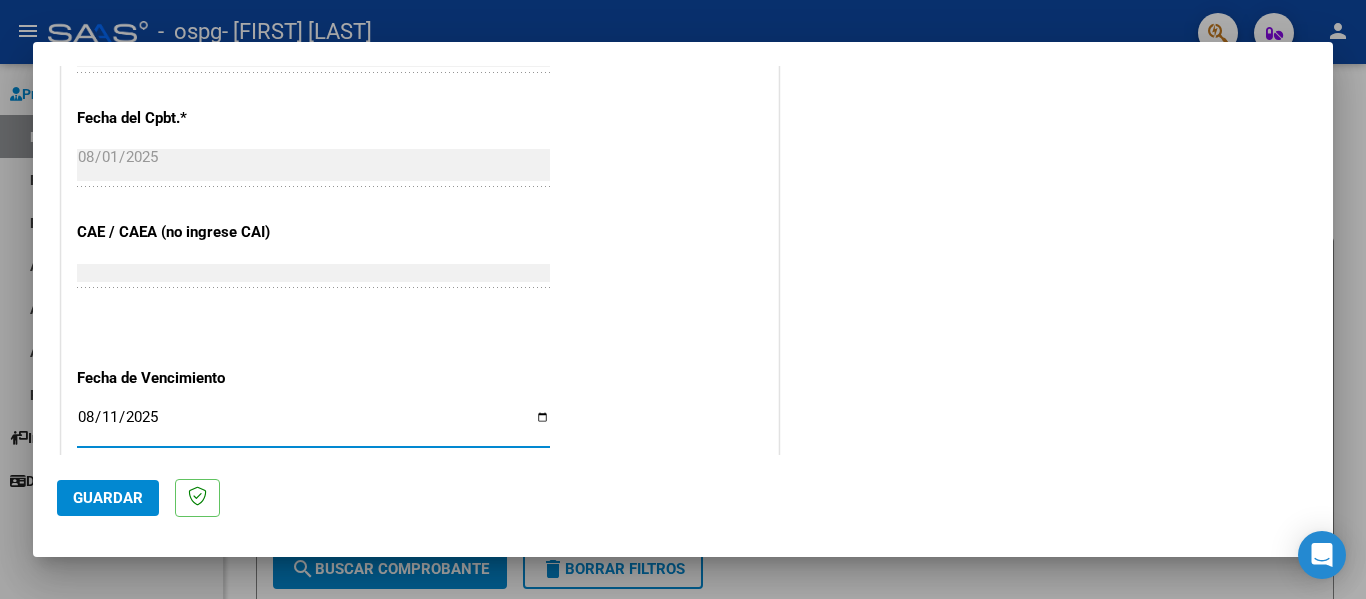 scroll, scrollTop: 1333, scrollLeft: 0, axis: vertical 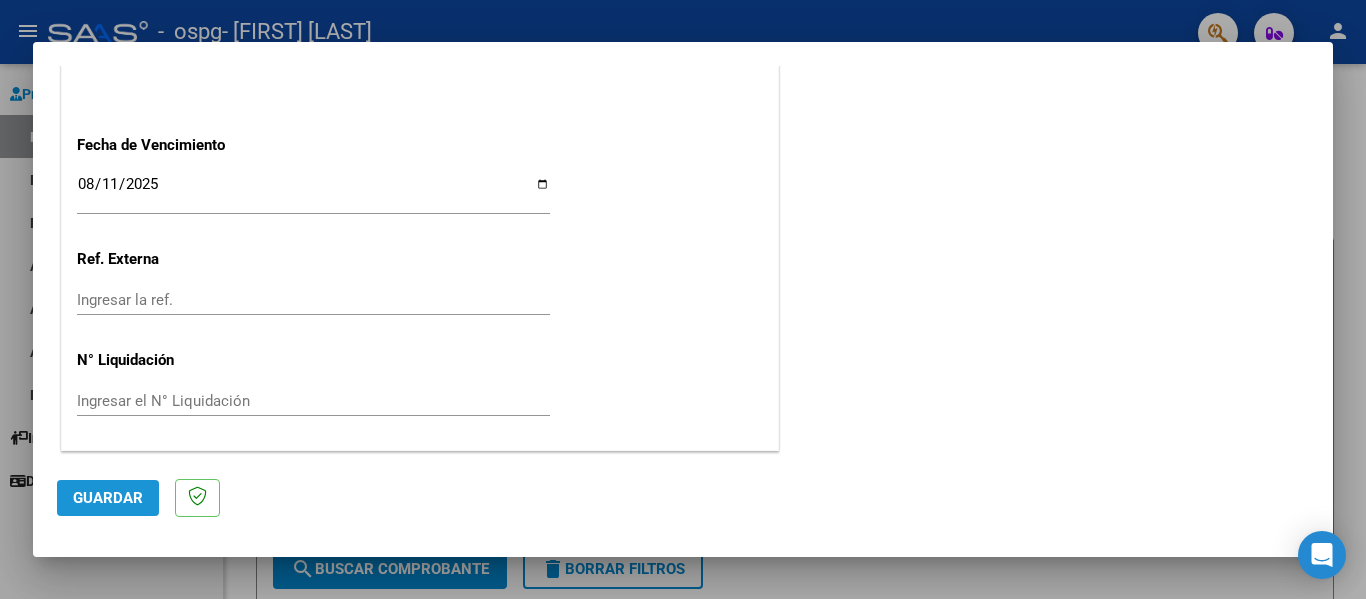 click on "Guardar" 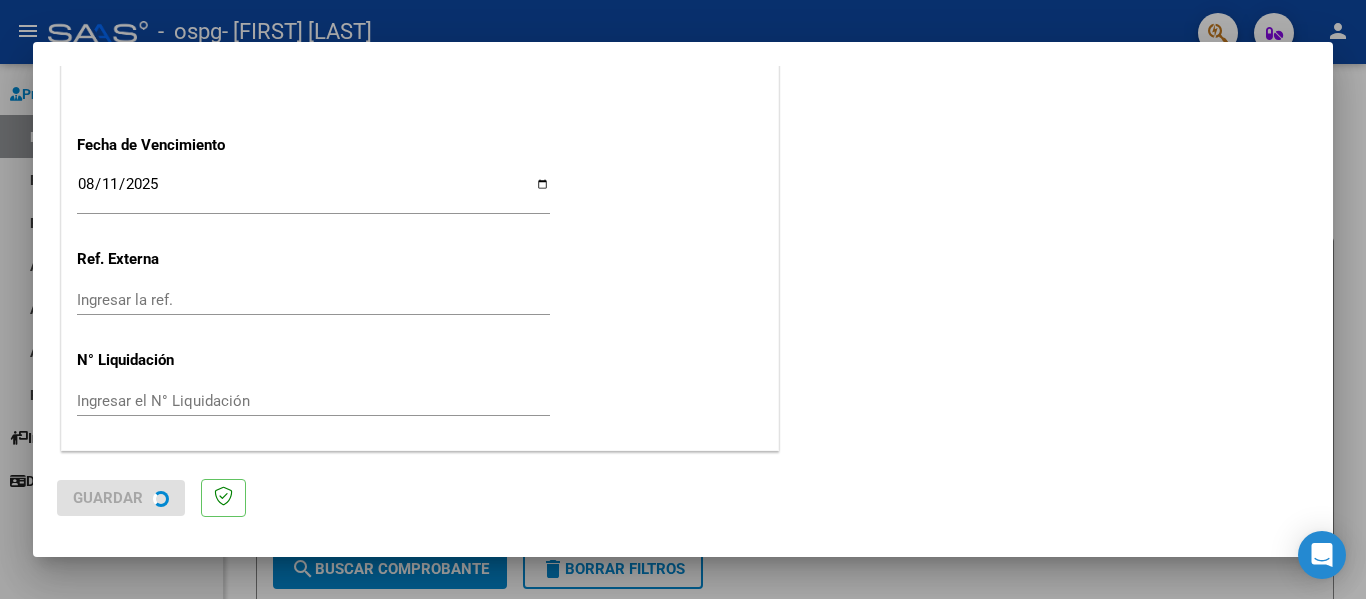 scroll, scrollTop: 0, scrollLeft: 0, axis: both 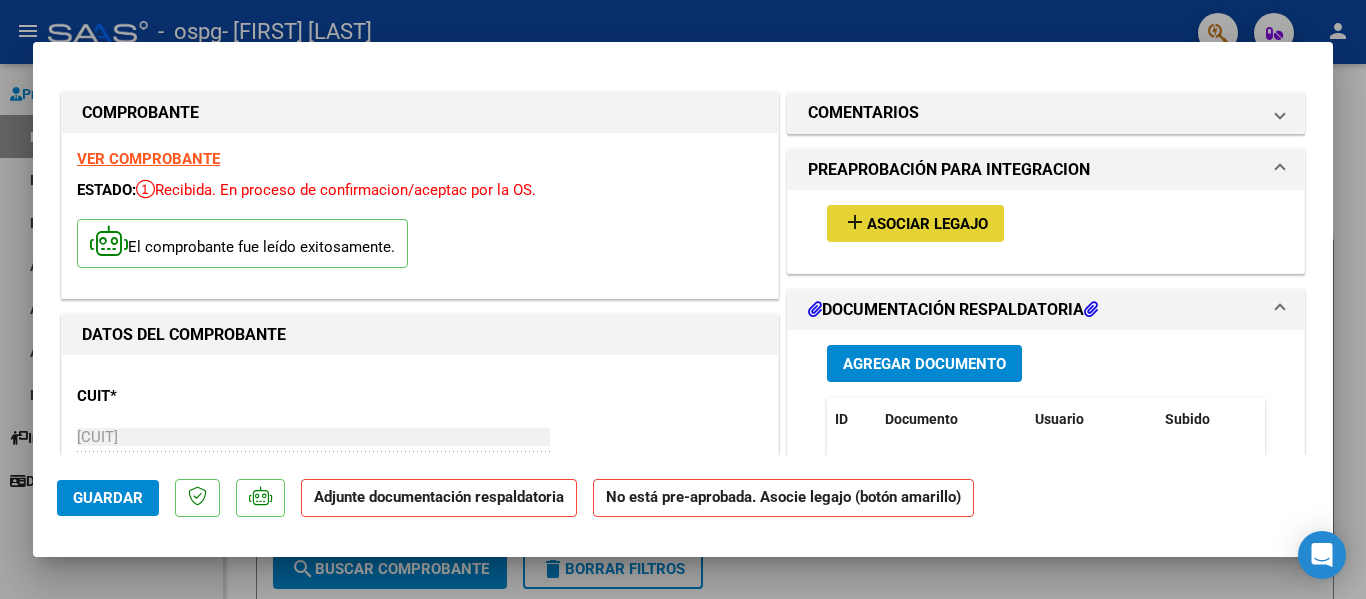 click on "Asociar Legajo" at bounding box center [927, 224] 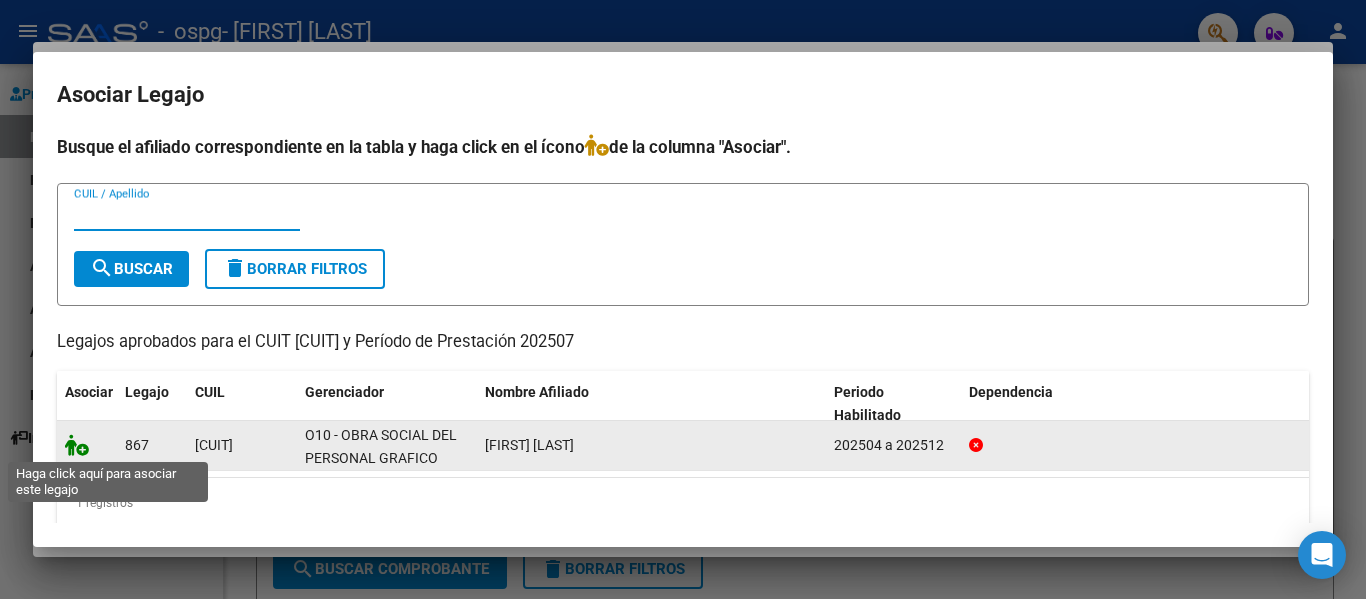 click 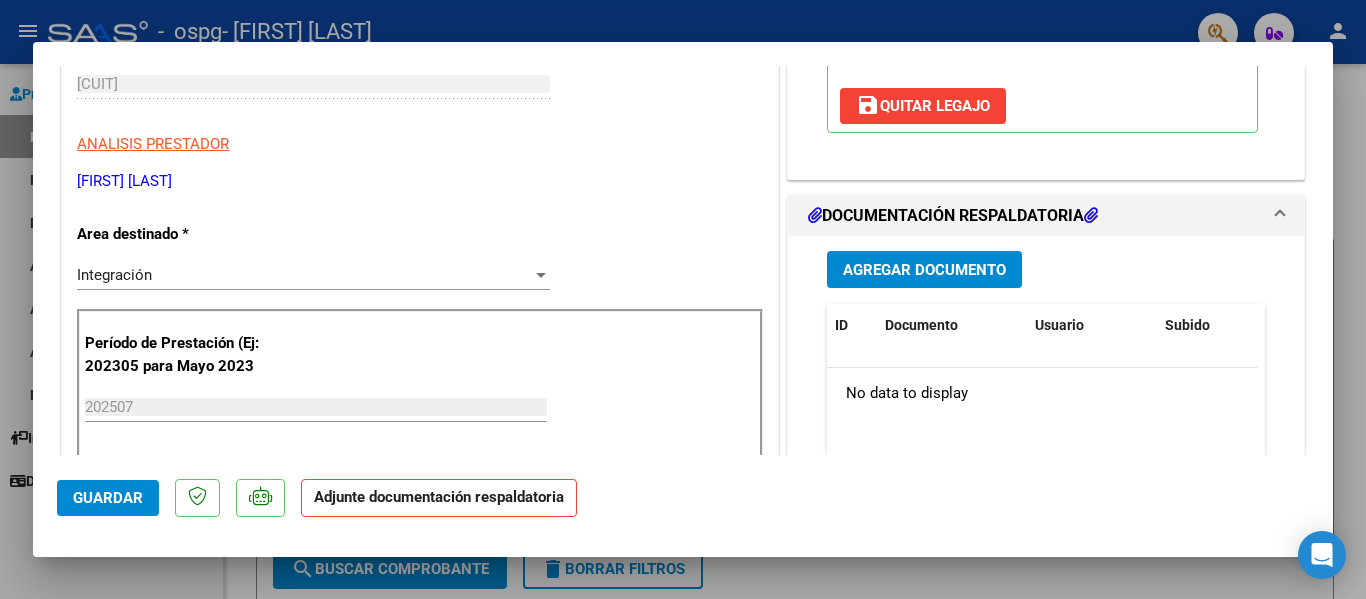 scroll, scrollTop: 400, scrollLeft: 0, axis: vertical 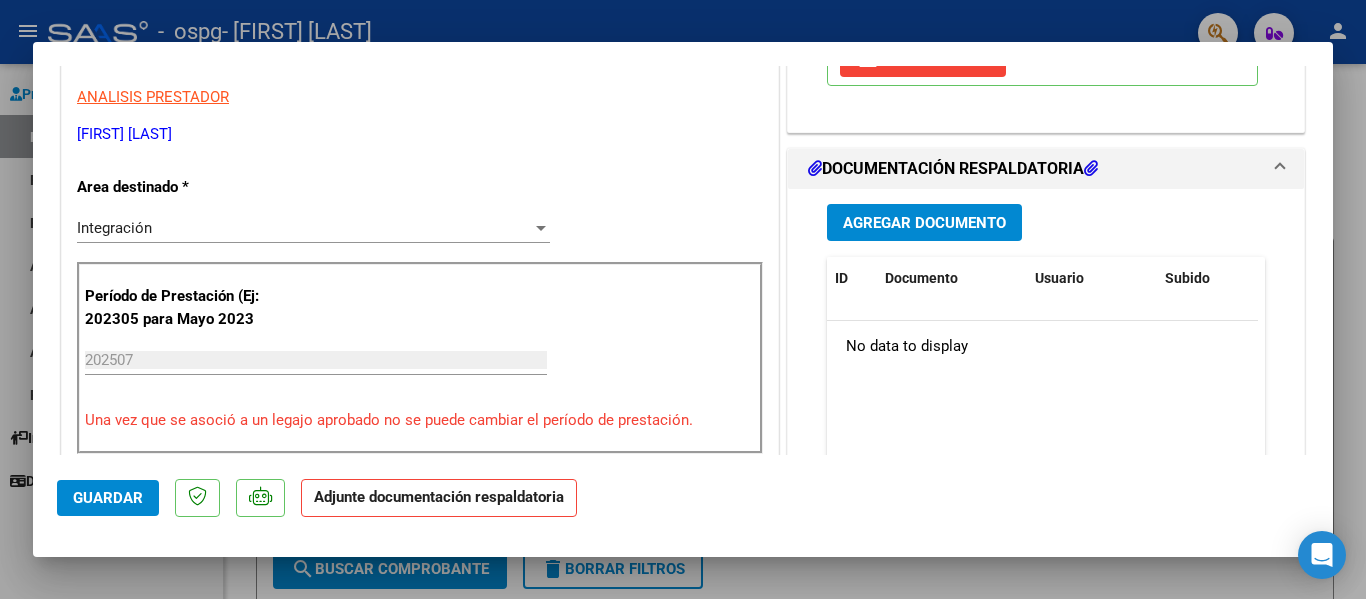click on "Agregar Documento" at bounding box center [924, 223] 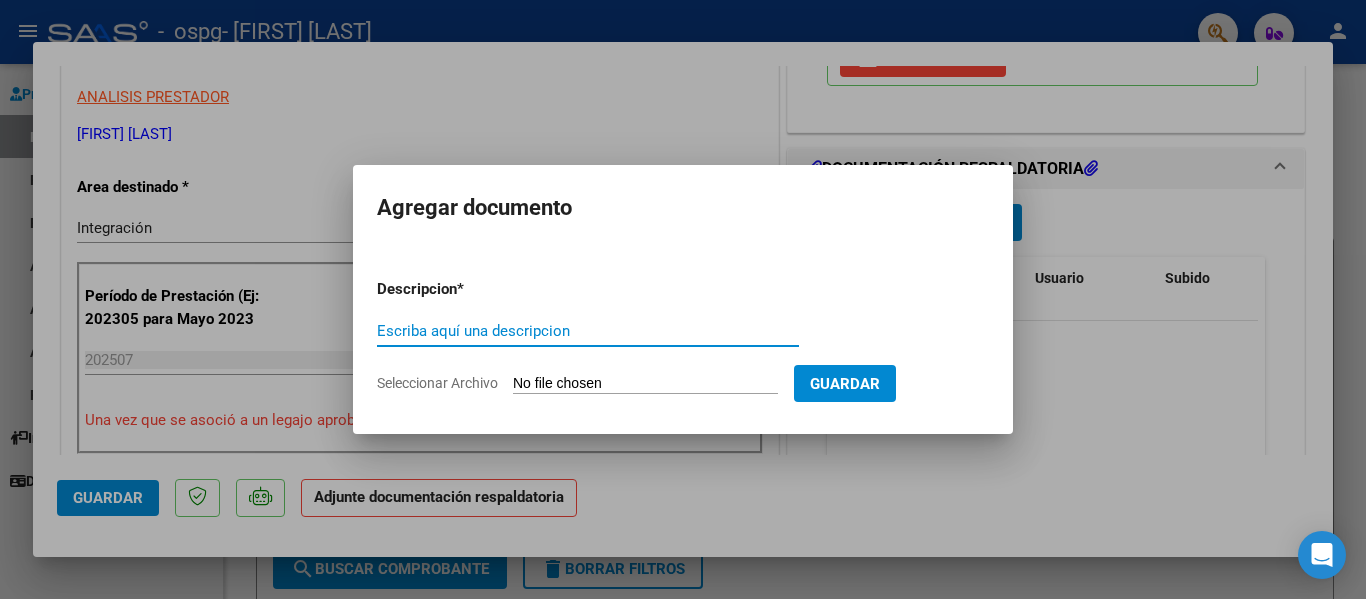 click on "Escriba aquí una descripcion" at bounding box center (588, 331) 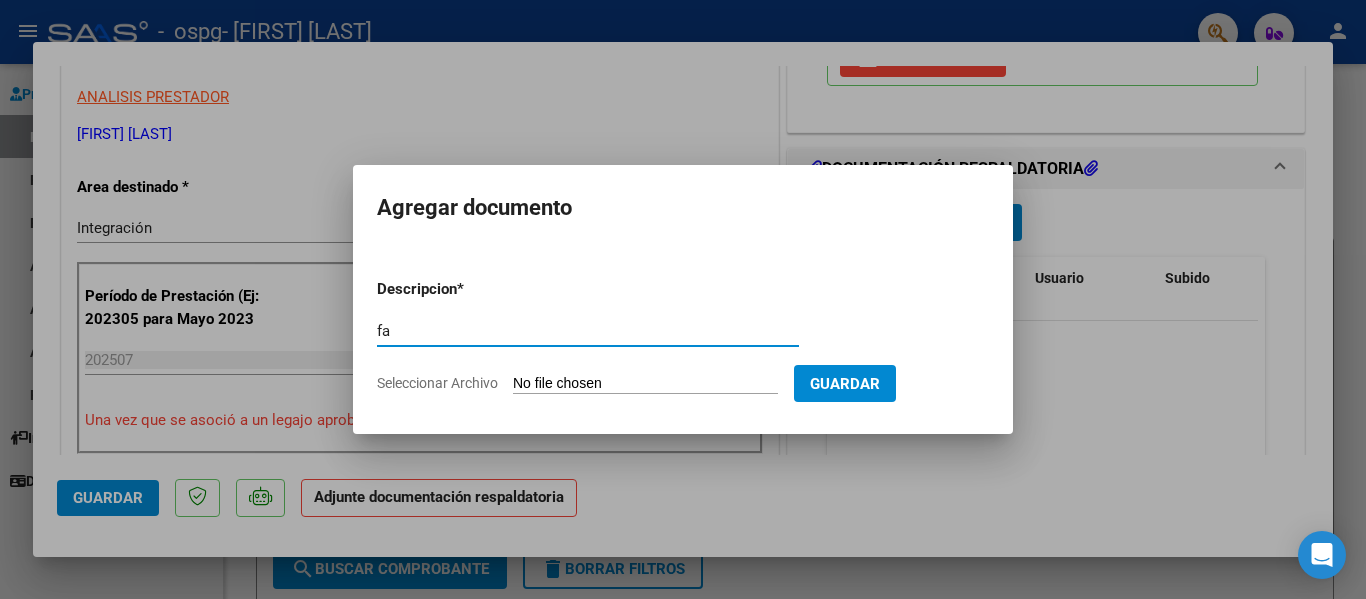 type on "f" 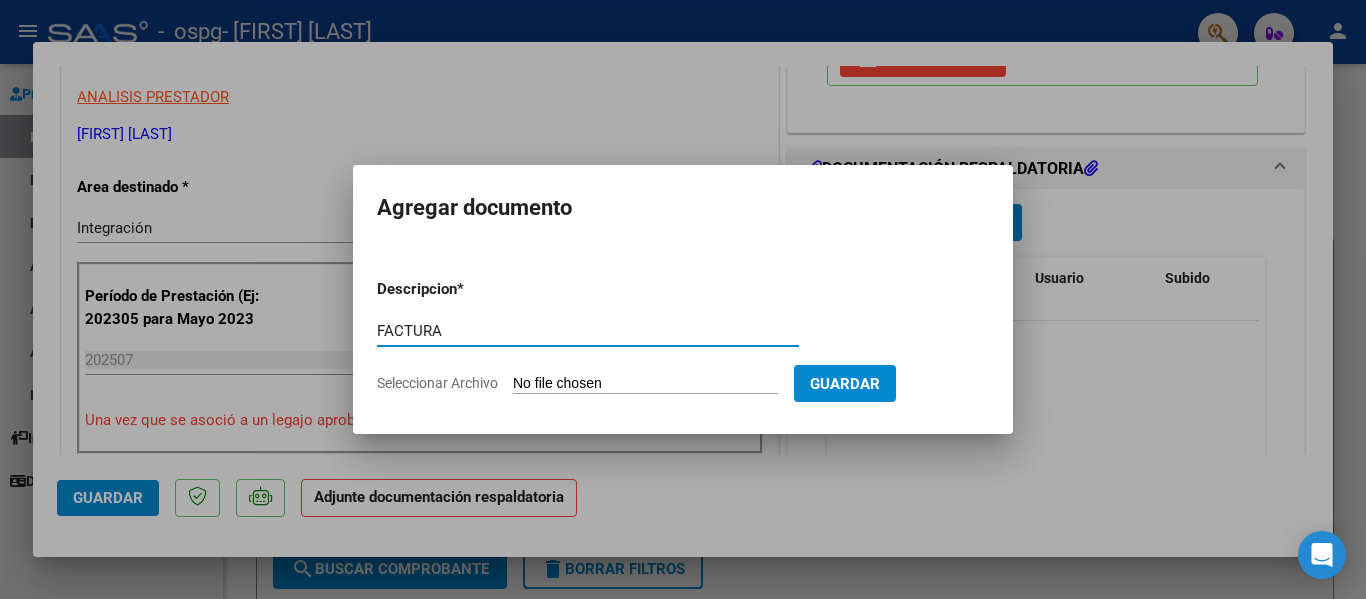 type on "FACTURA" 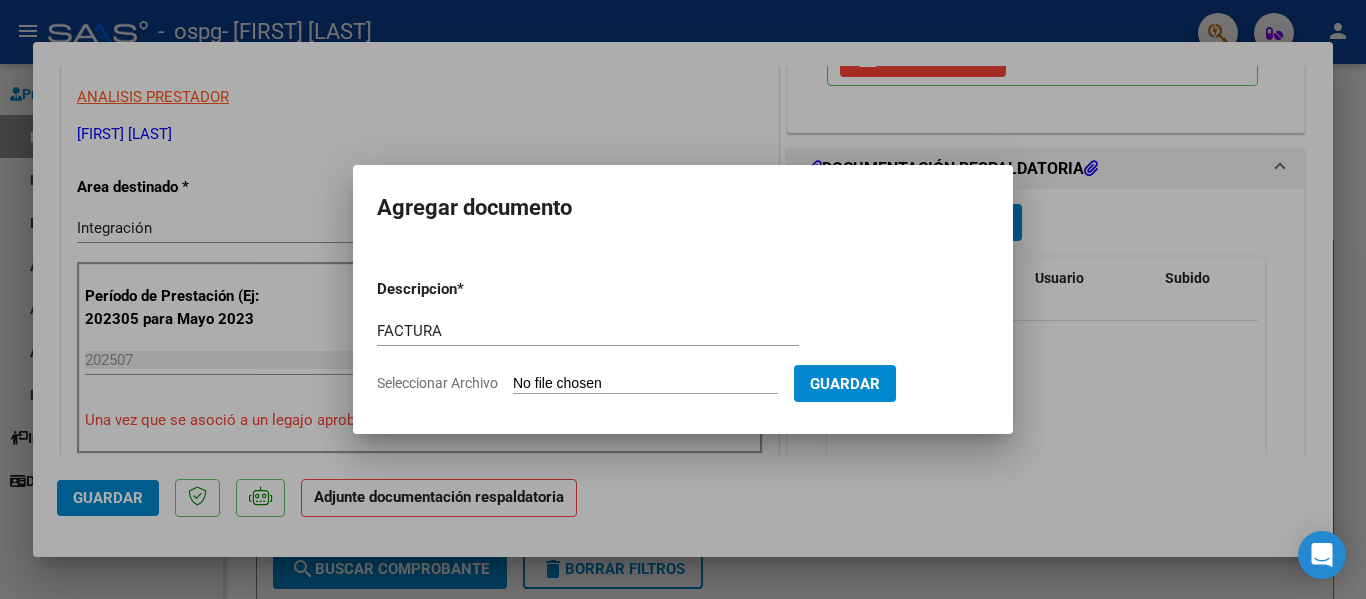 click on "Seleccionar Archivo" at bounding box center (645, 384) 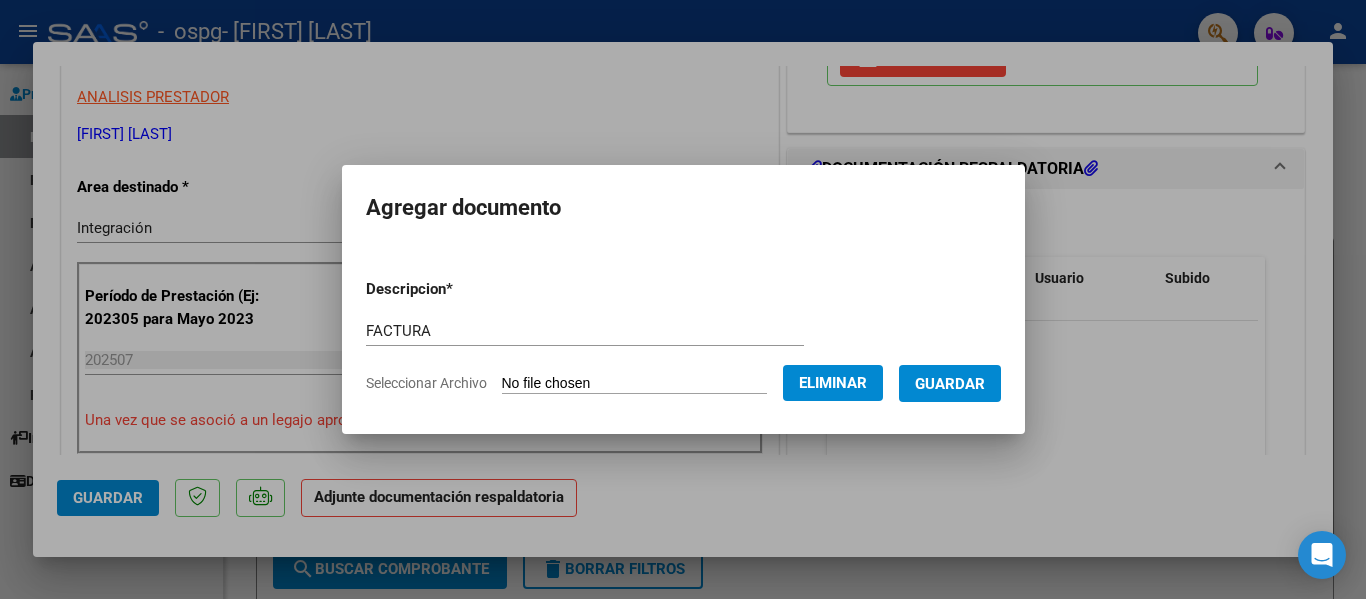click on "Guardar" at bounding box center [950, 384] 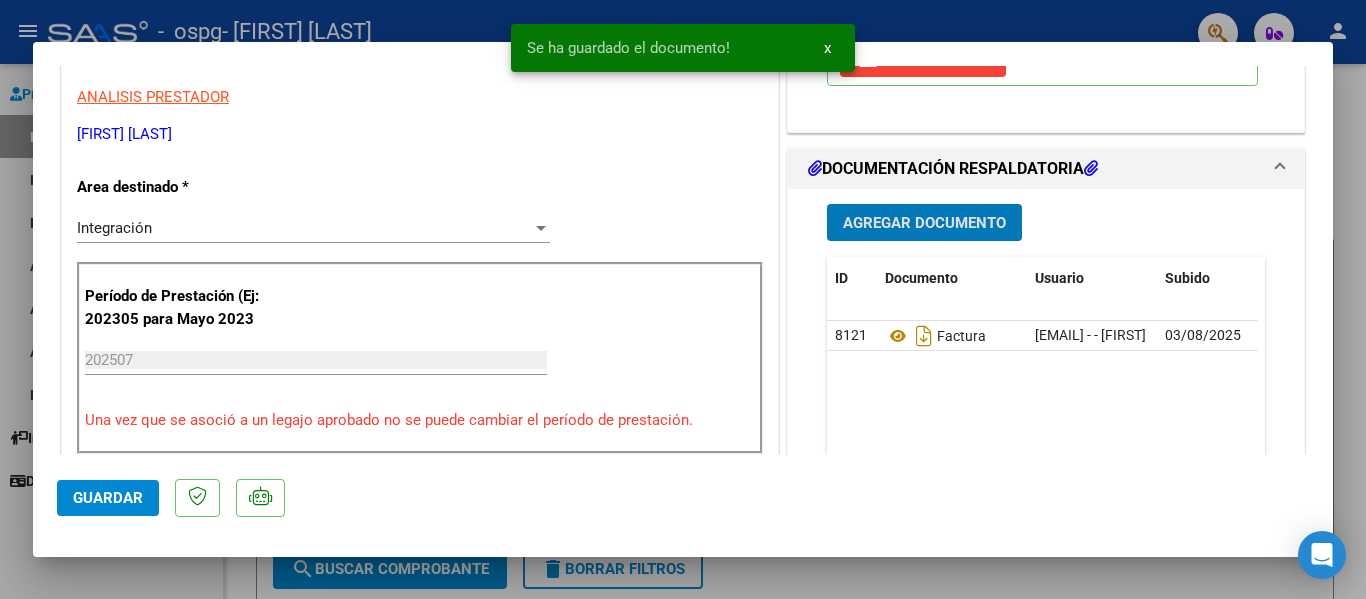 click on "Agregar Documento" at bounding box center (924, 223) 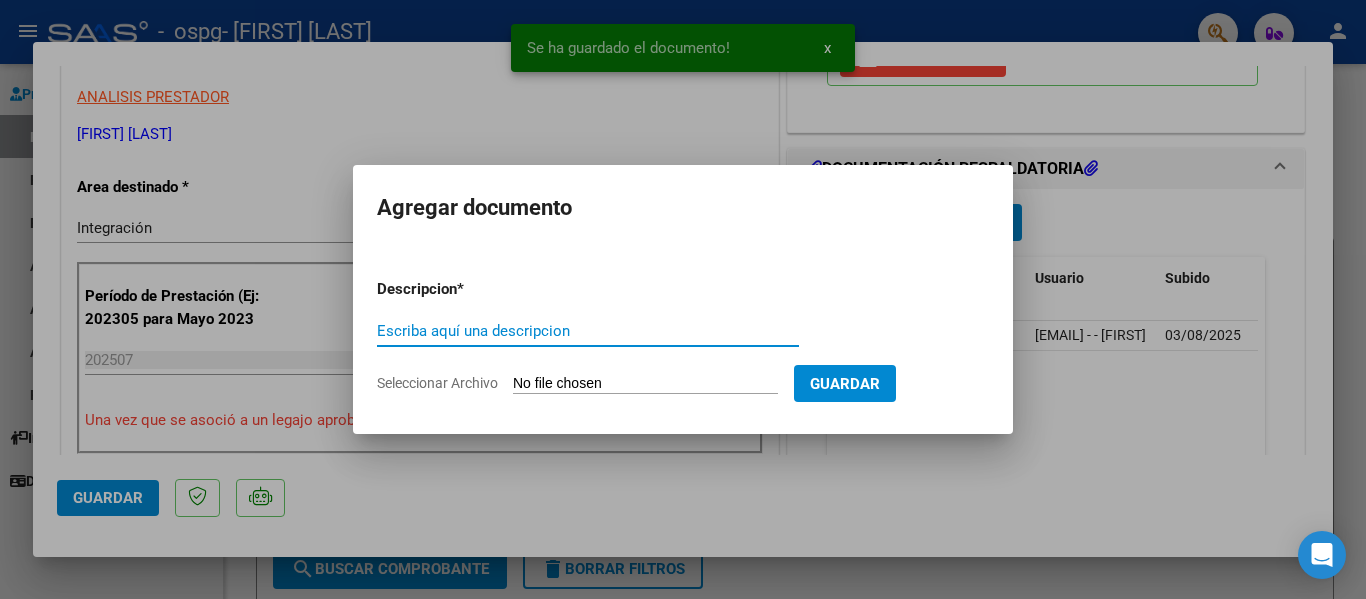 click on "Escriba aquí una descripcion" at bounding box center (588, 331) 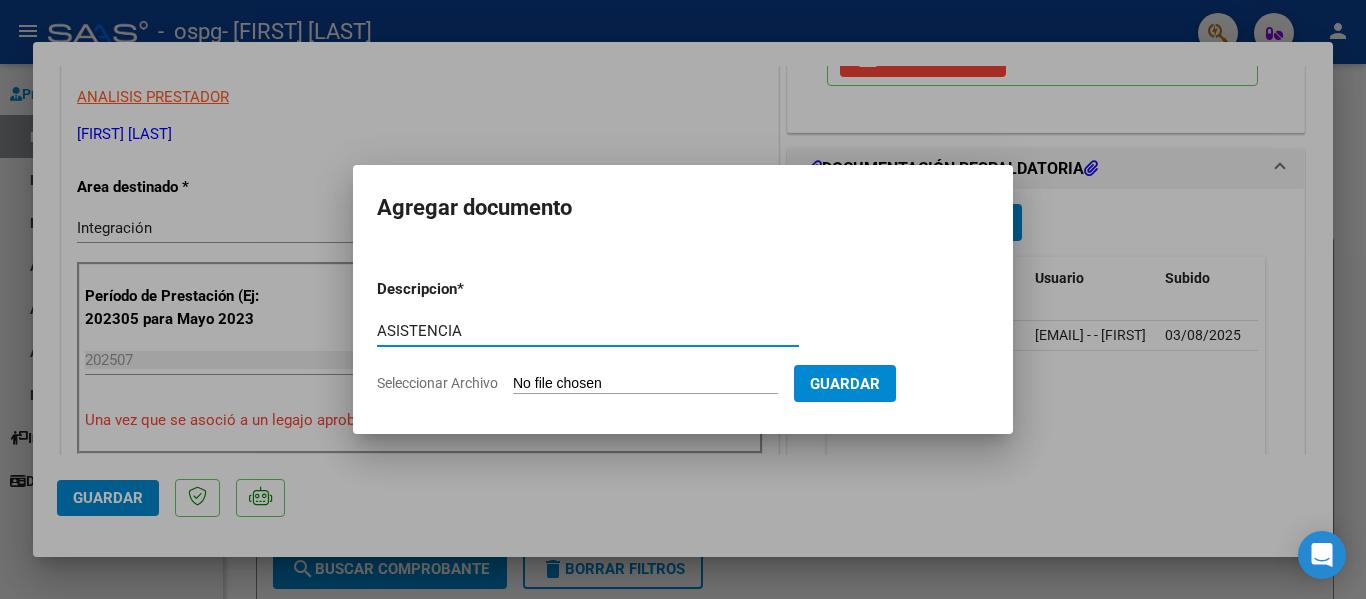 type on "ASISTENCIA" 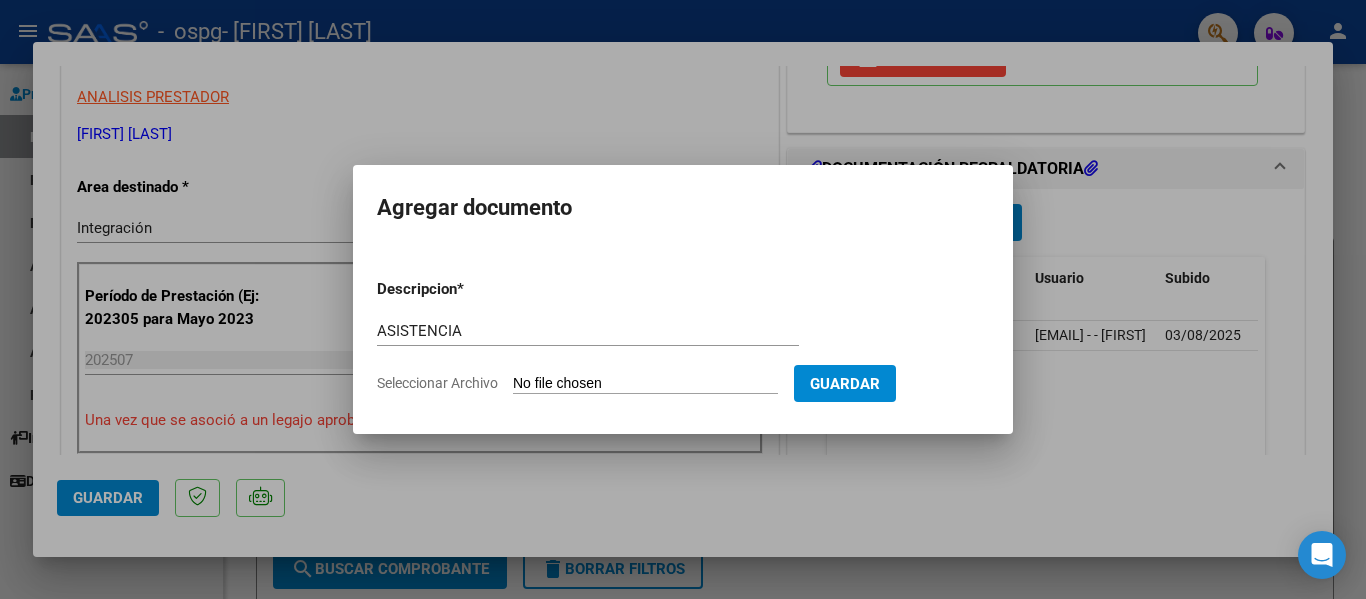 type on "C:\fakepath\asistencia JULIO.pdf" 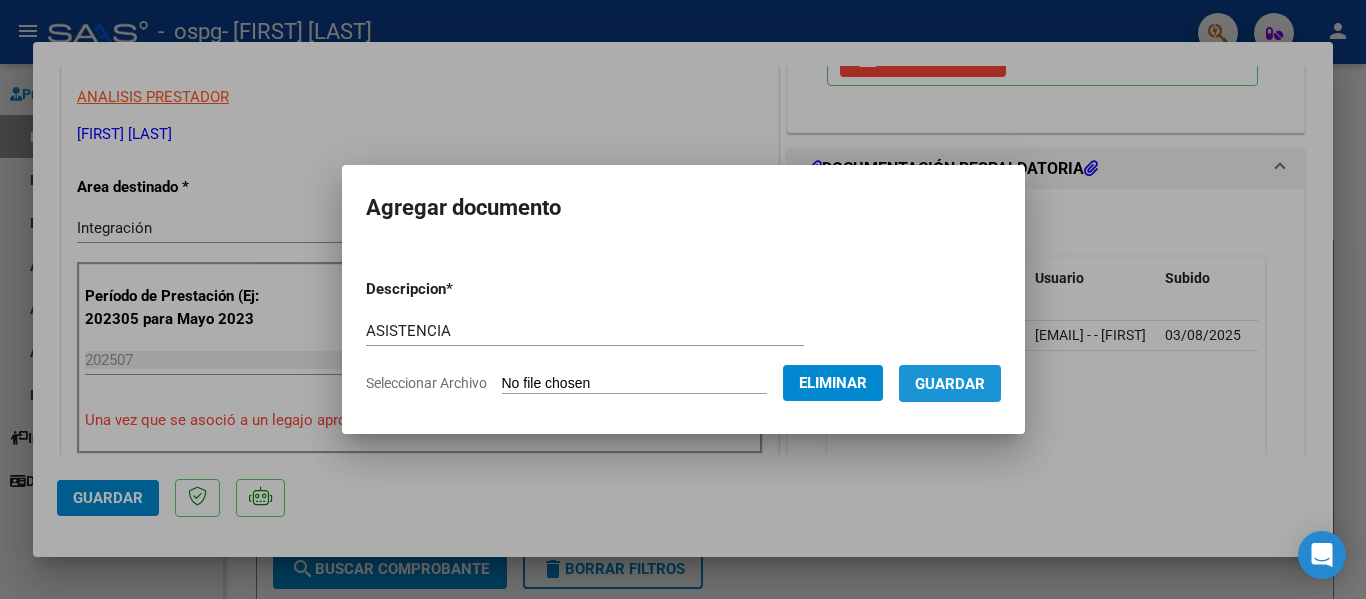 click on "Guardar" at bounding box center [950, 384] 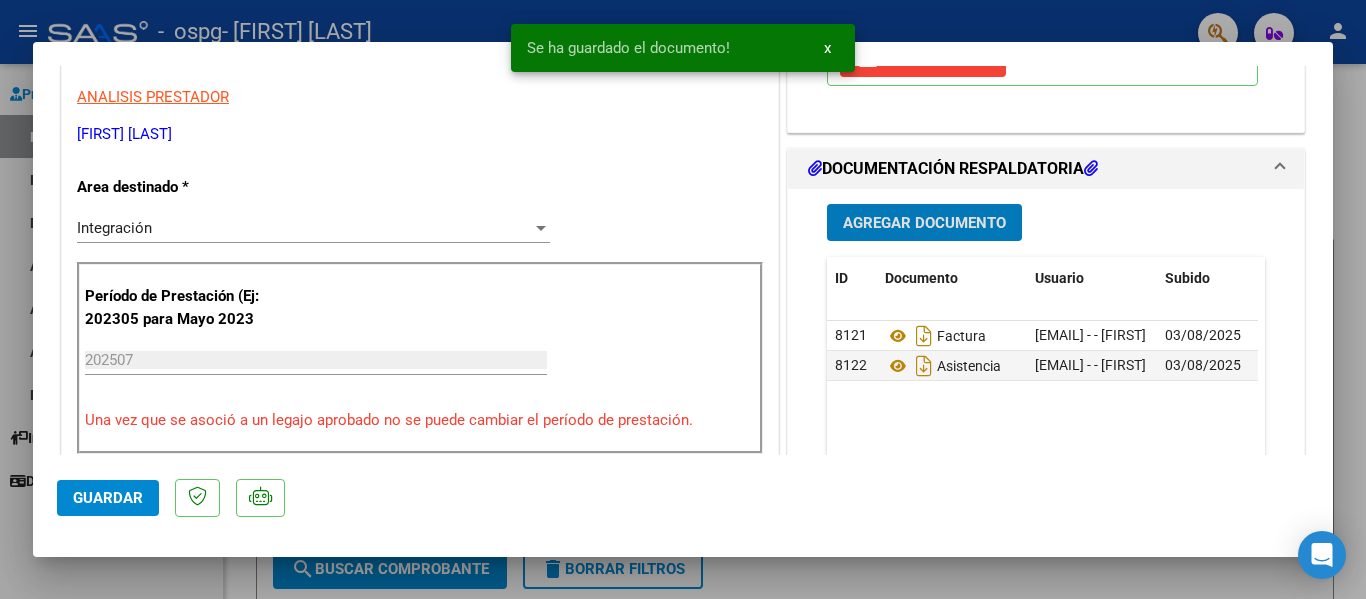 click on "Agregar Documento" at bounding box center (924, 223) 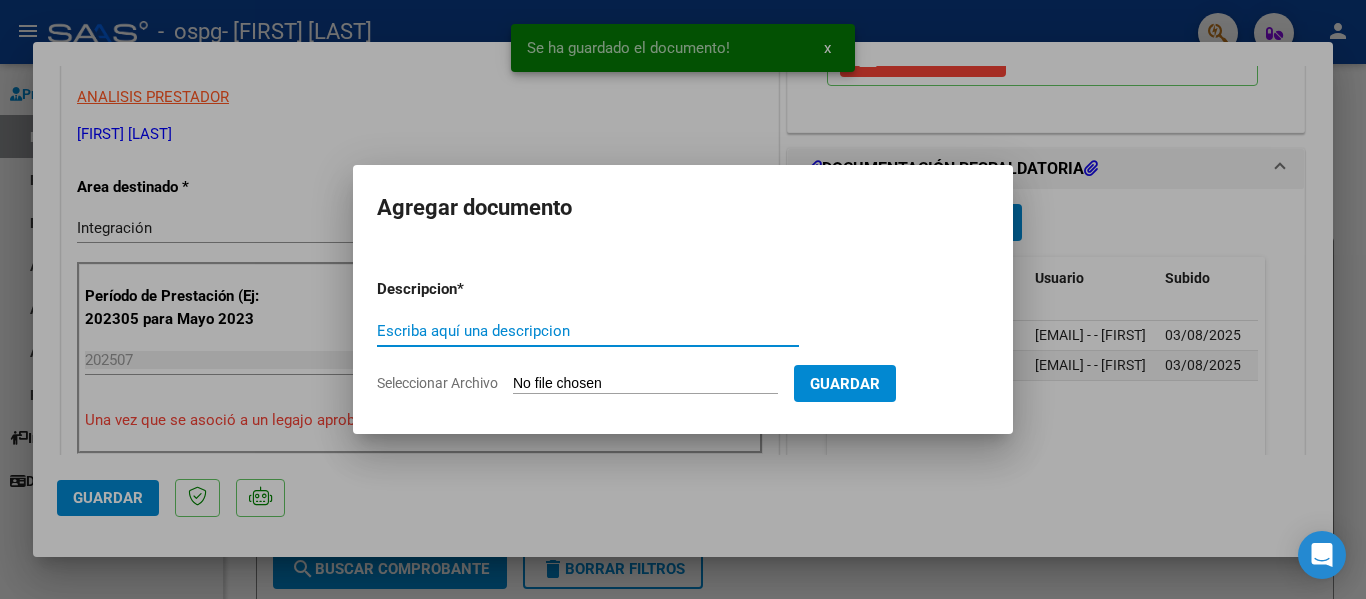click on "Escriba aquí una descripcion" at bounding box center (588, 331) 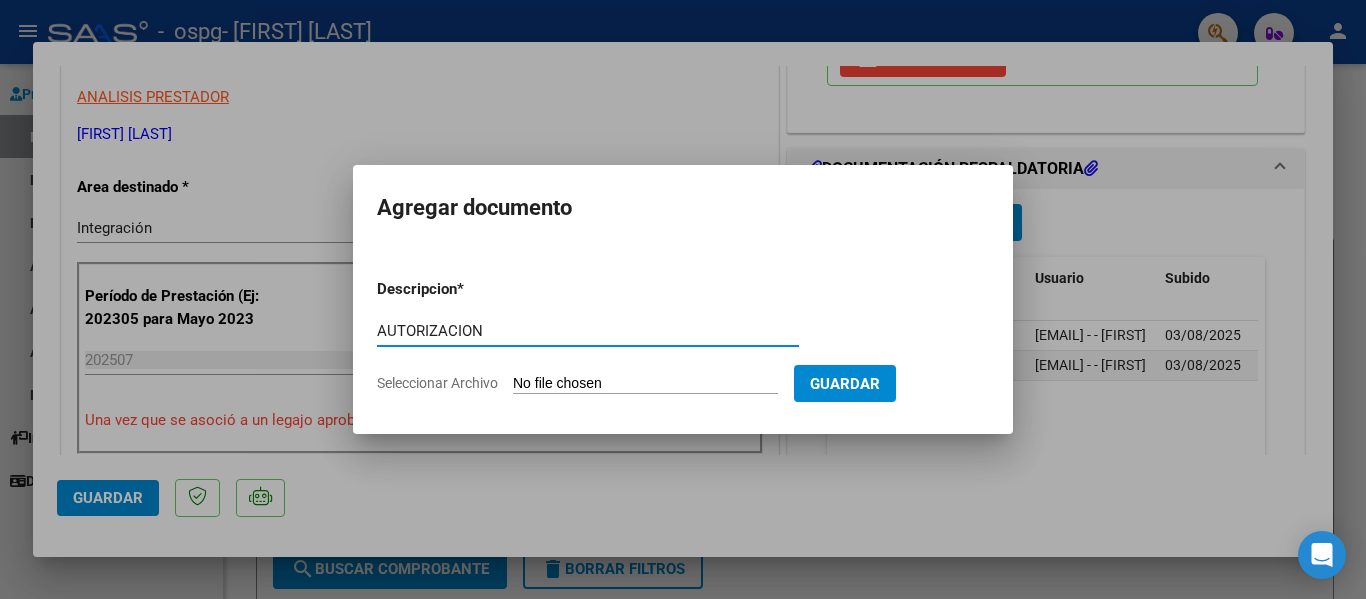 type on "AUTORIZACION" 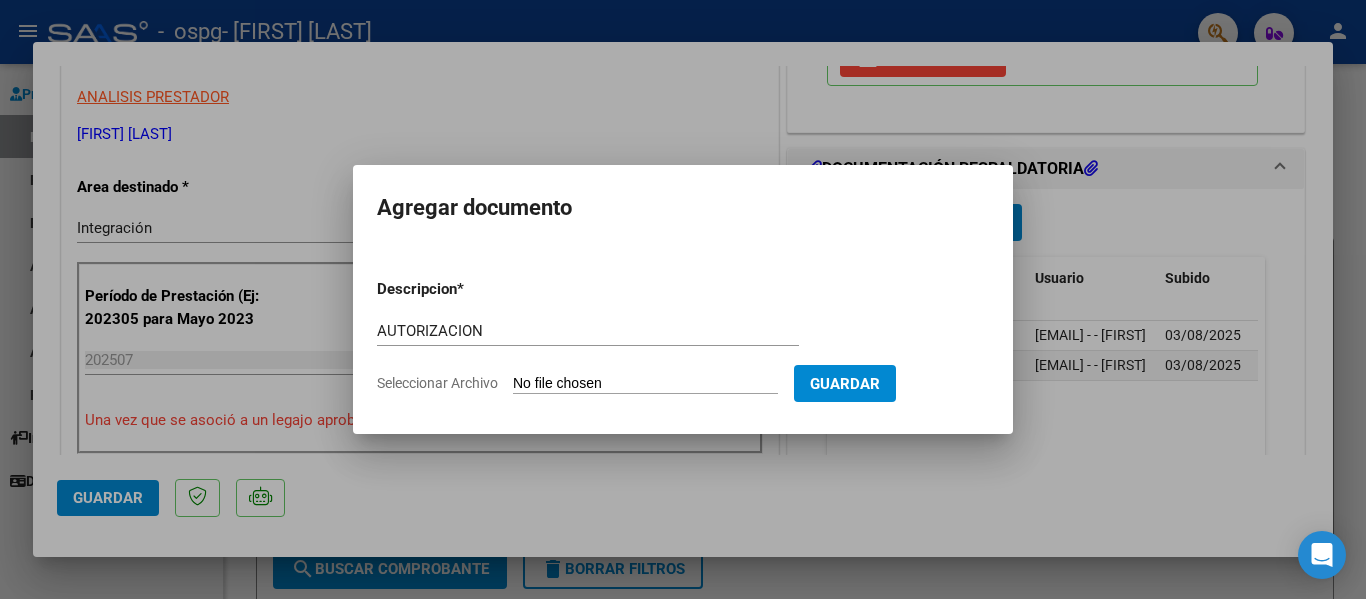 type on "C:\fakepath\AUTORIZACIONES 2025.pdf" 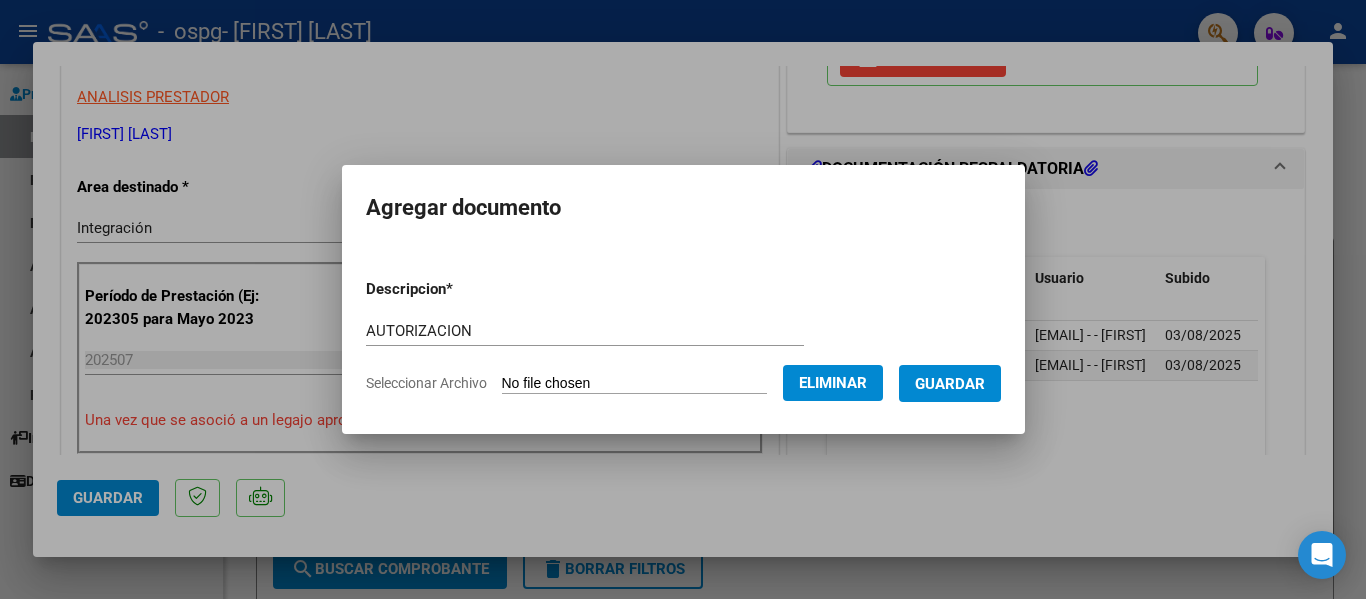 click on "Guardar" at bounding box center [950, 383] 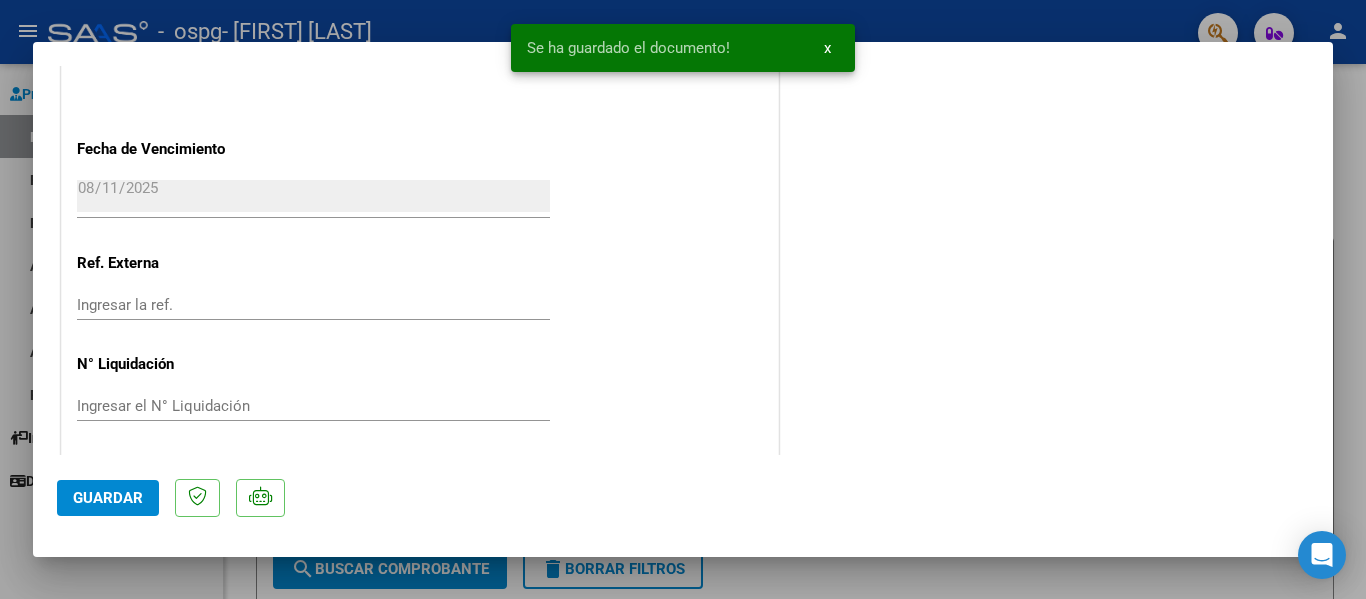 scroll, scrollTop: 1401, scrollLeft: 0, axis: vertical 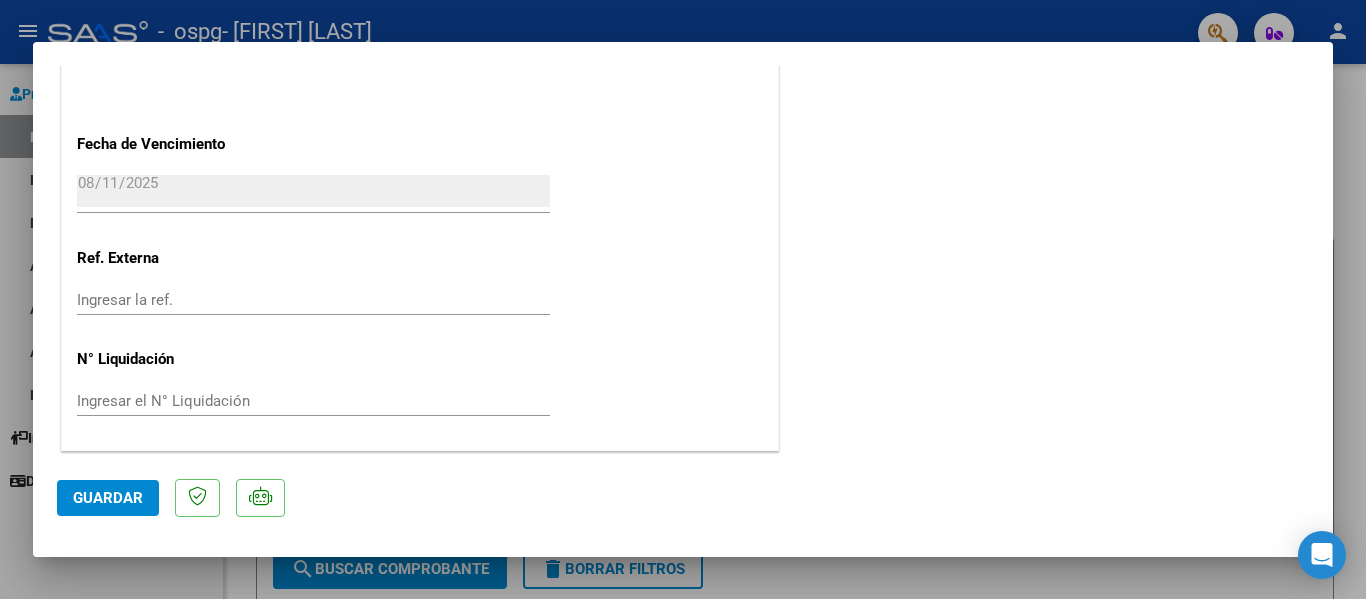 drag, startPoint x: 1317, startPoint y: 409, endPoint x: 1311, endPoint y: 326, distance: 83.21658 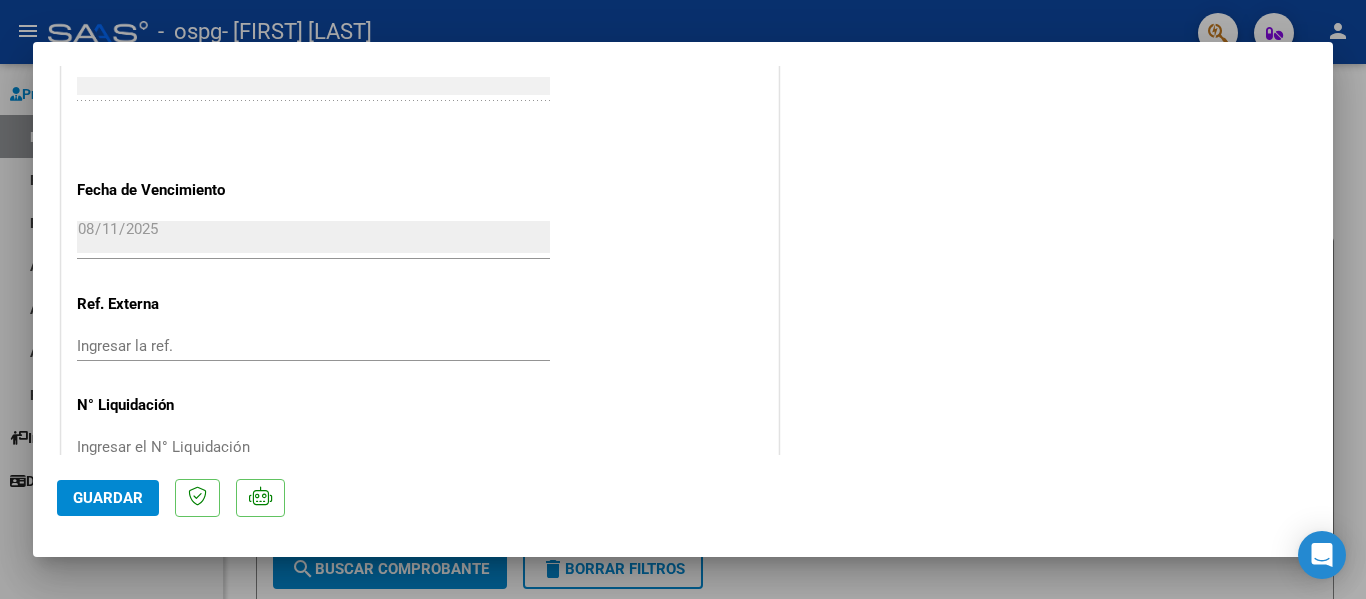 scroll, scrollTop: 1401, scrollLeft: 0, axis: vertical 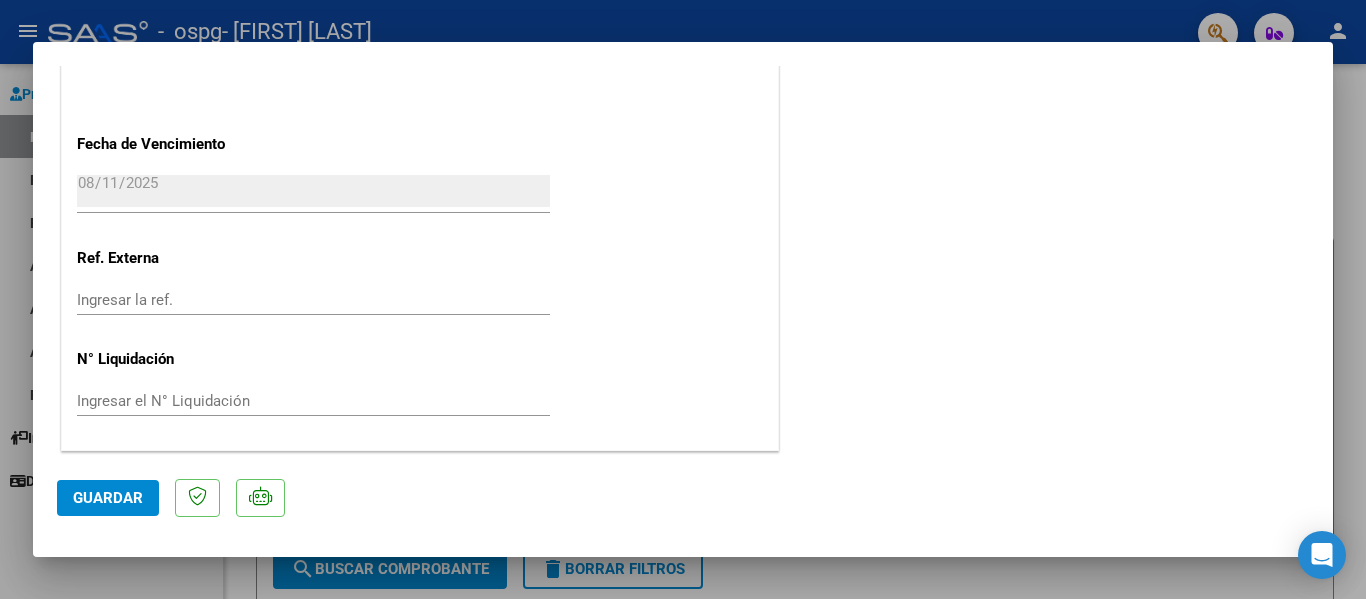 click on "Guardar" 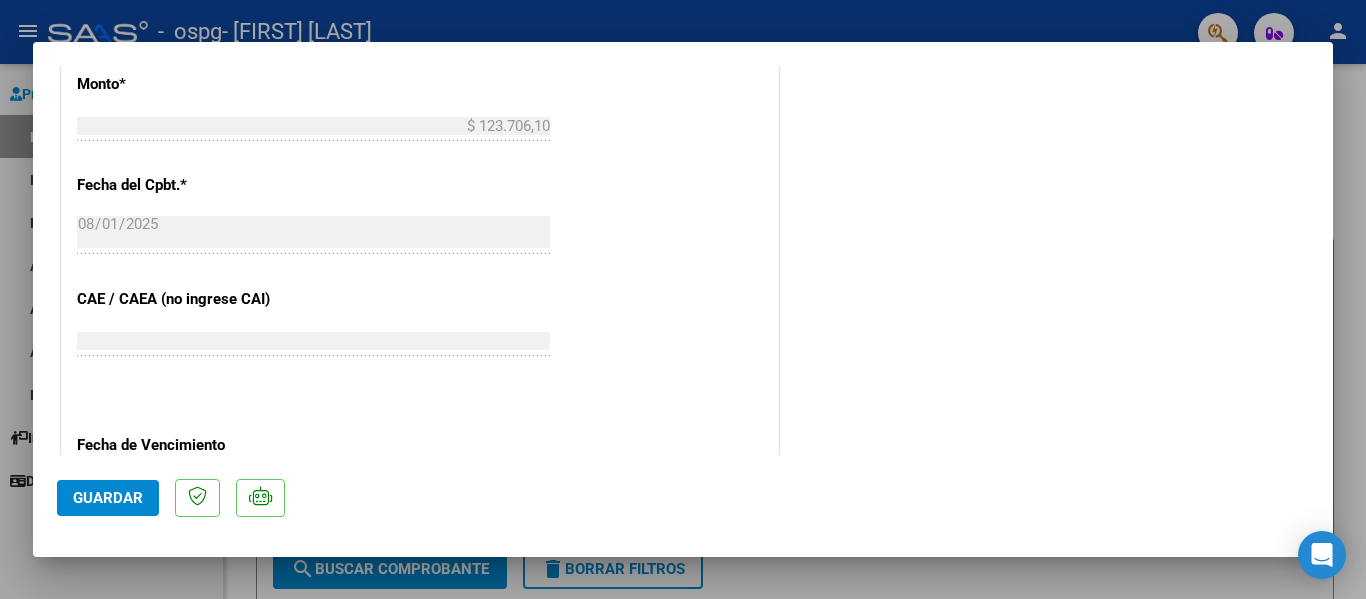scroll, scrollTop: 1401, scrollLeft: 0, axis: vertical 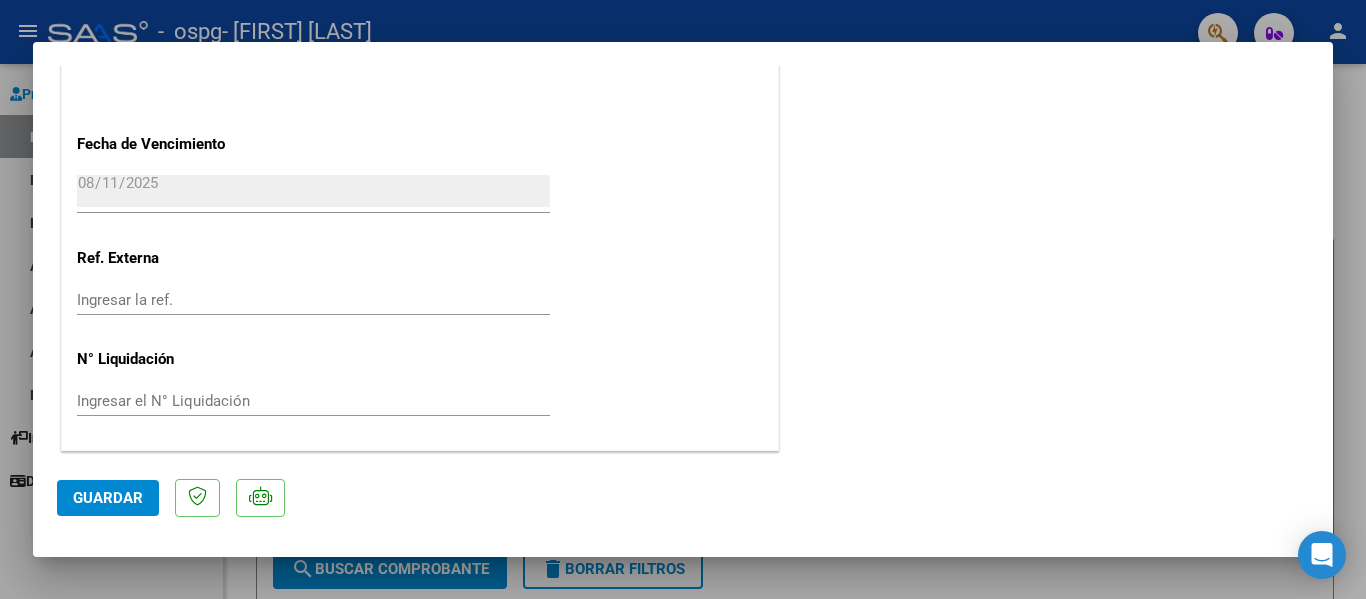 click on "Guardar" 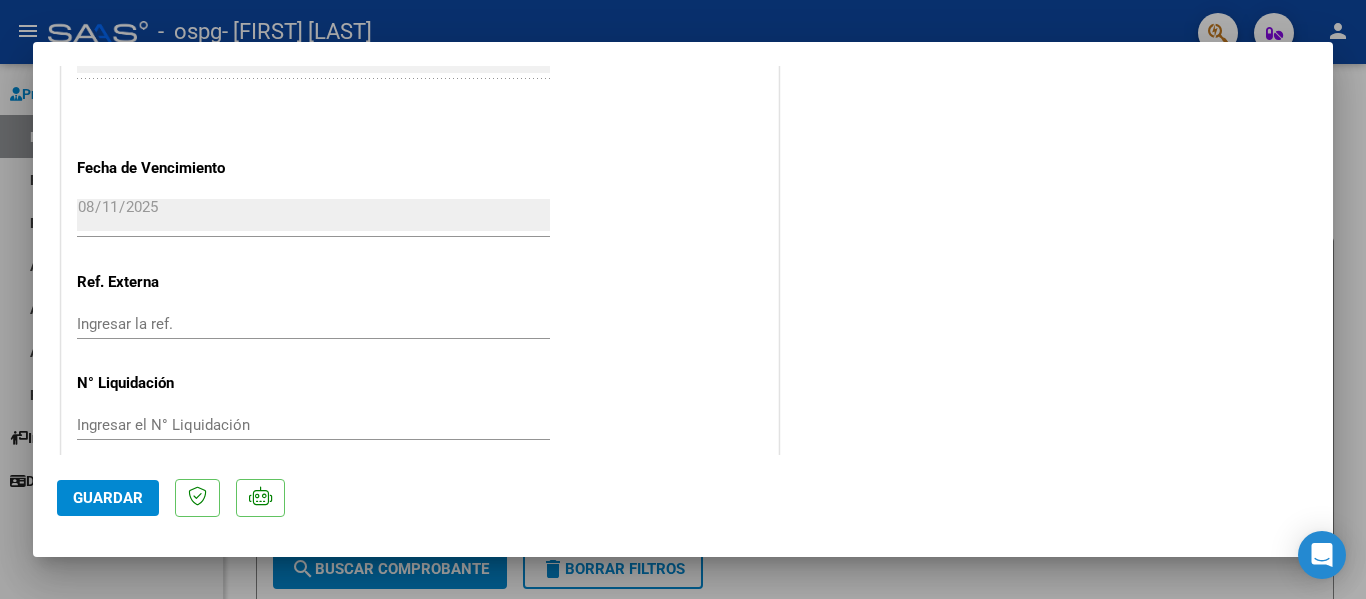 scroll, scrollTop: 1401, scrollLeft: 0, axis: vertical 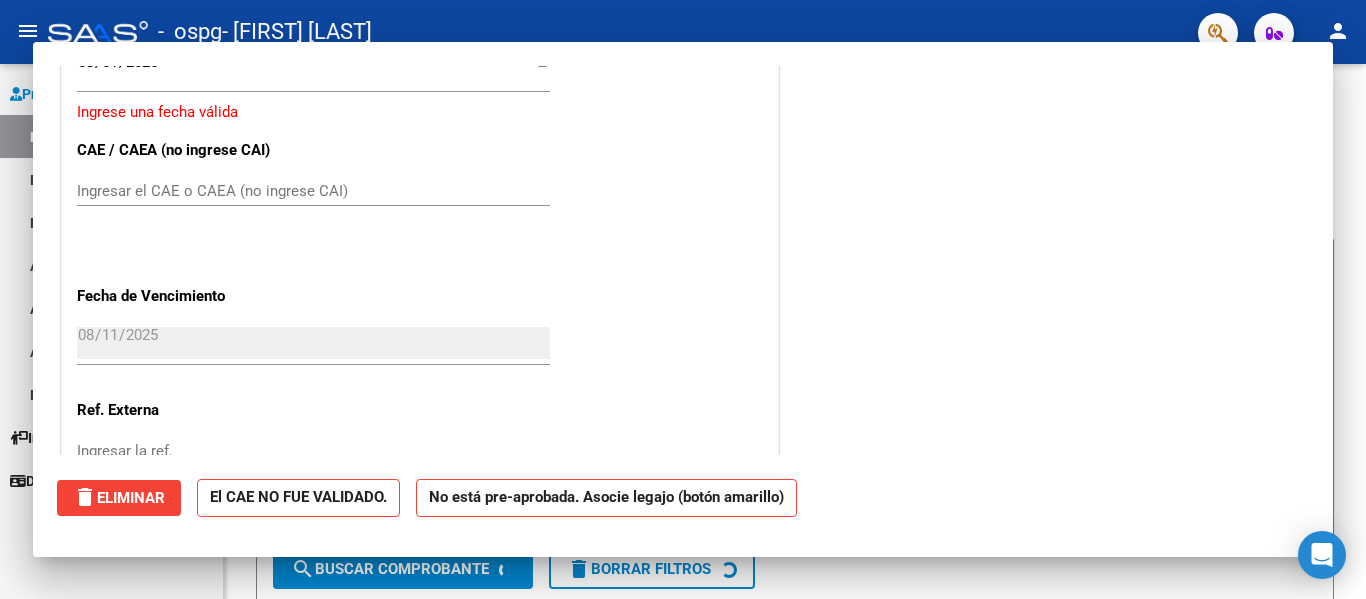 type 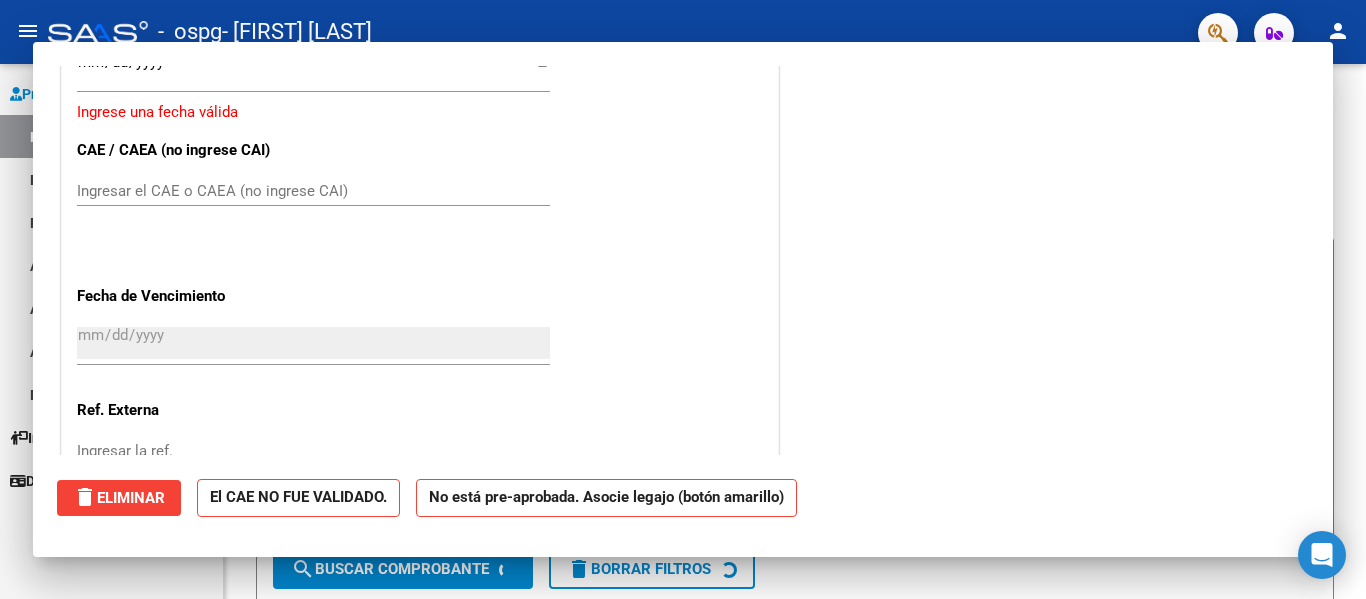 scroll, scrollTop: 1340, scrollLeft: 0, axis: vertical 